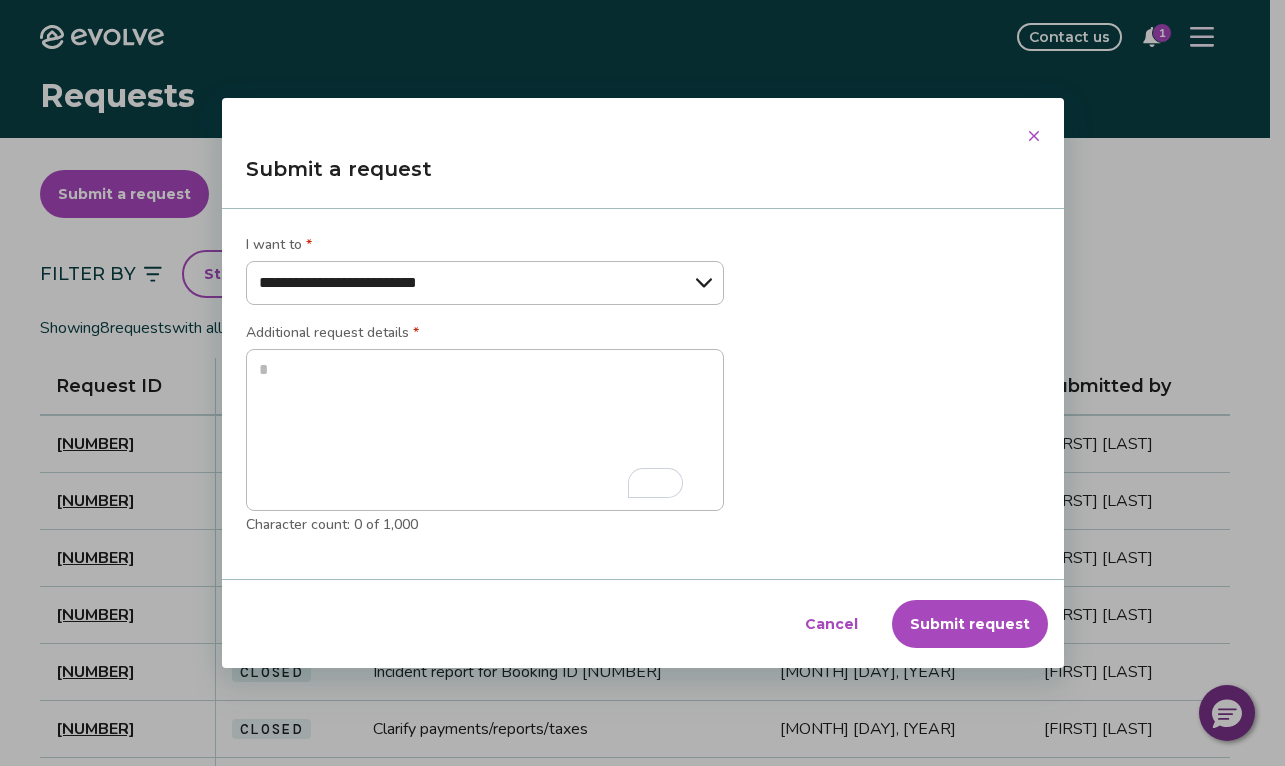 select on "**********" 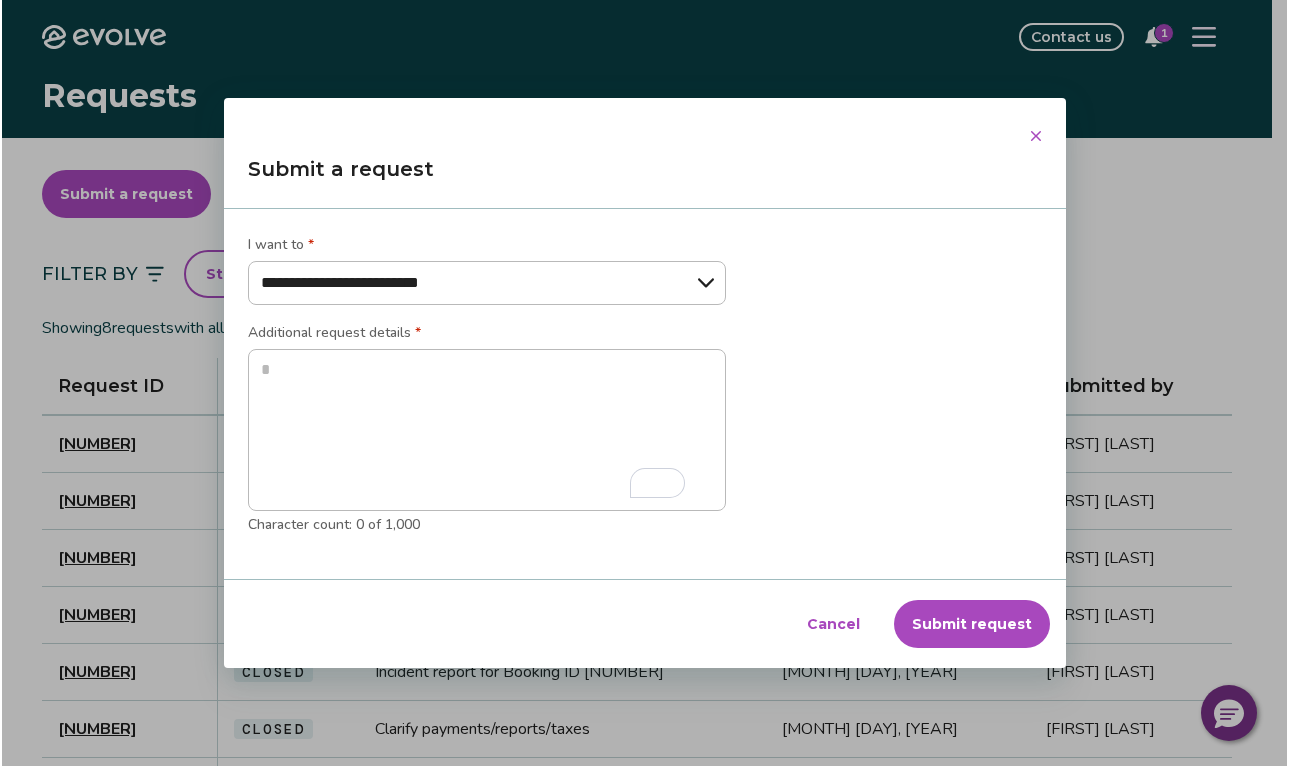 scroll, scrollTop: 0, scrollLeft: 0, axis: both 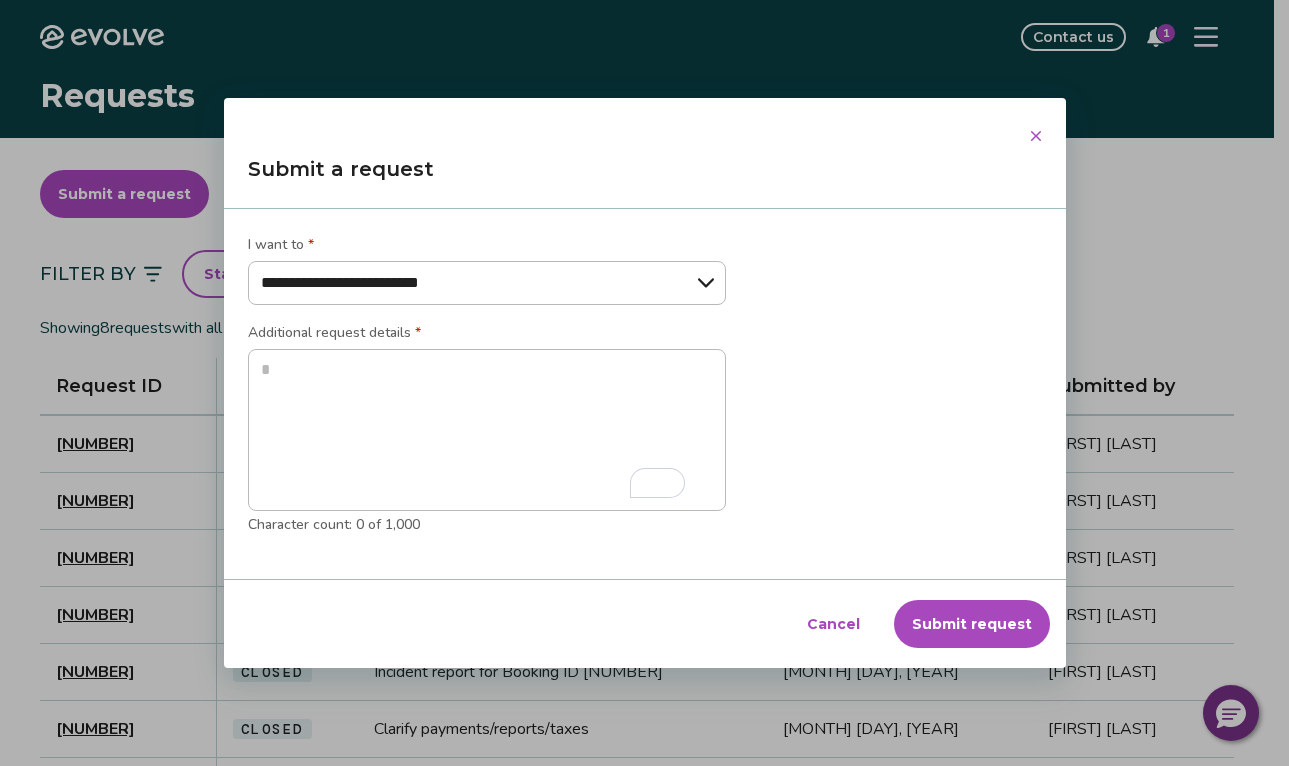 type on "*" 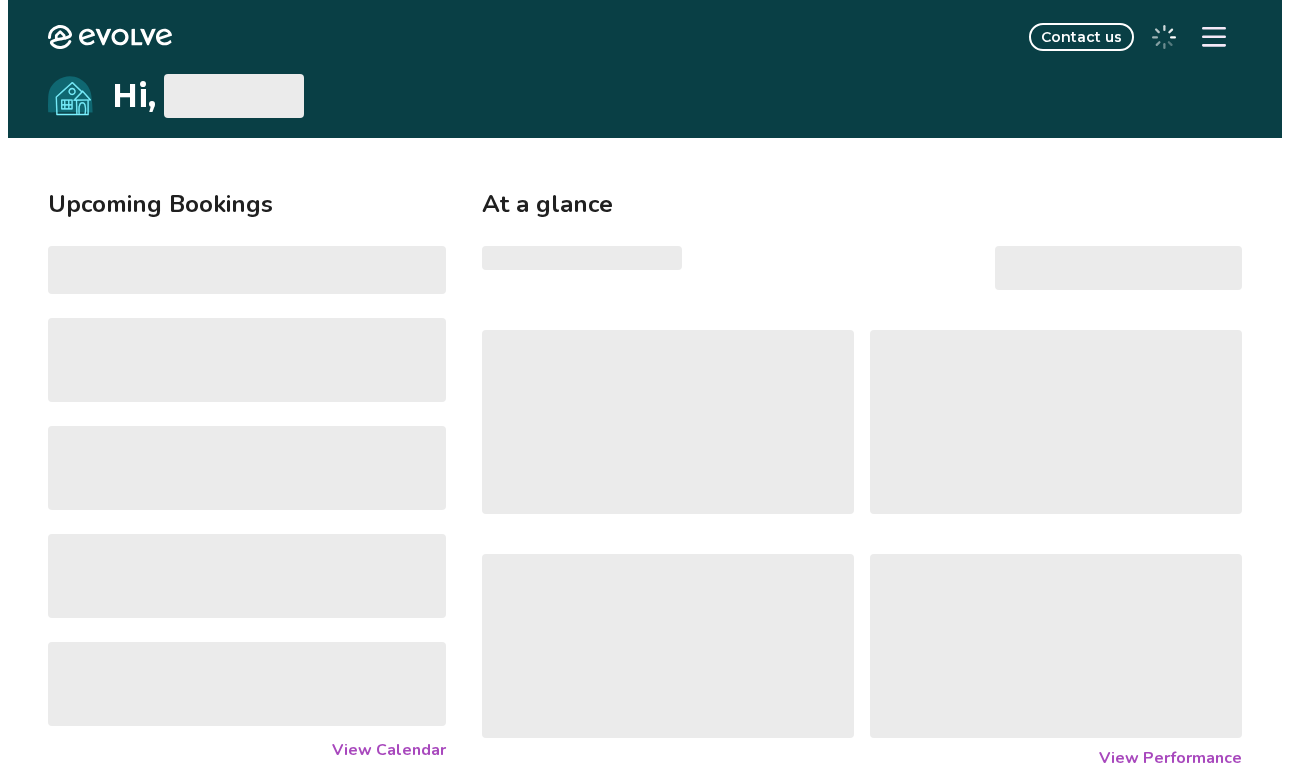 scroll, scrollTop: 0, scrollLeft: 0, axis: both 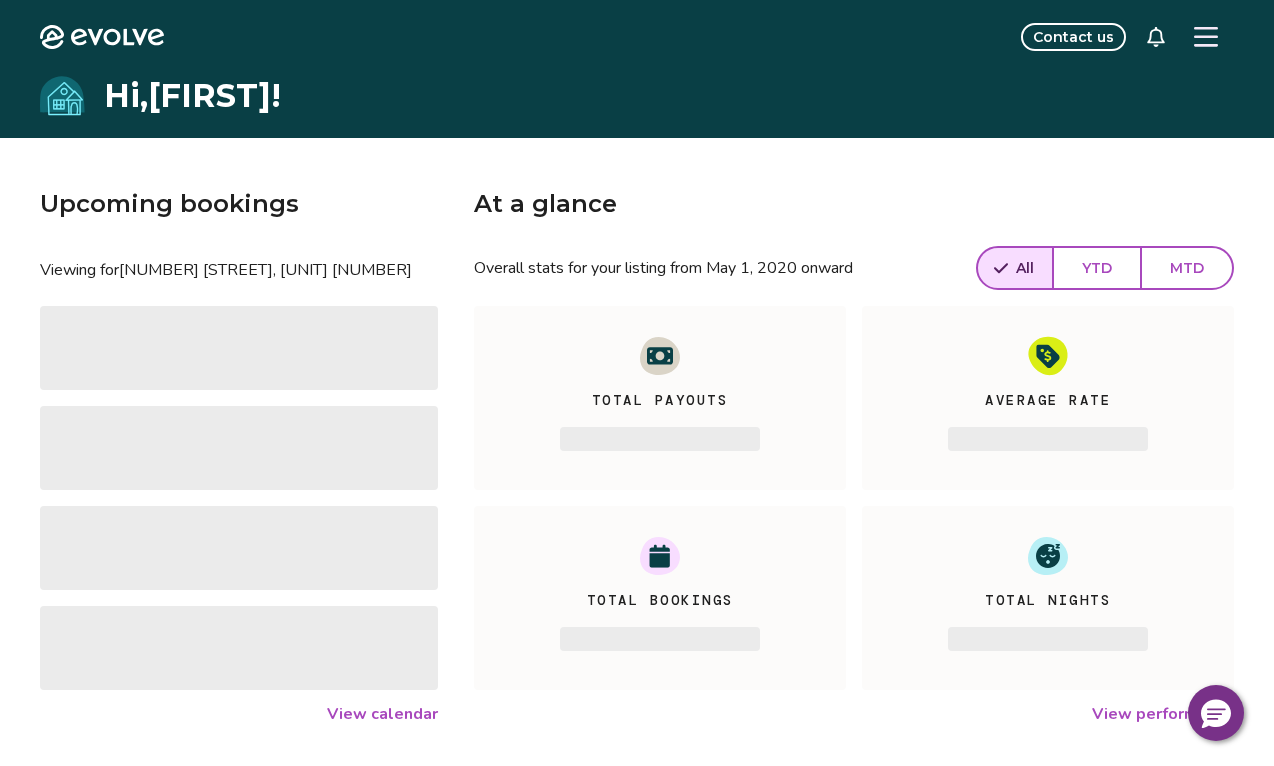 click 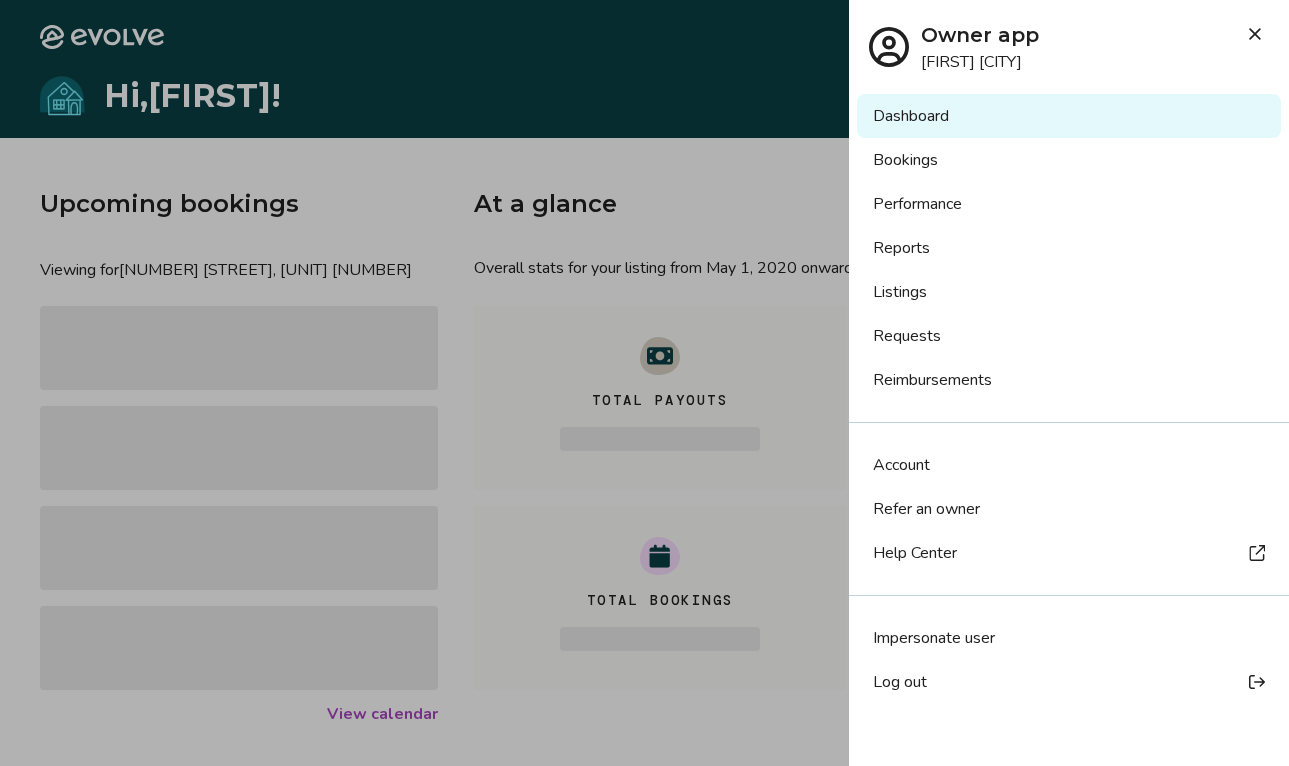 click on "Bookings" at bounding box center [1069, 160] 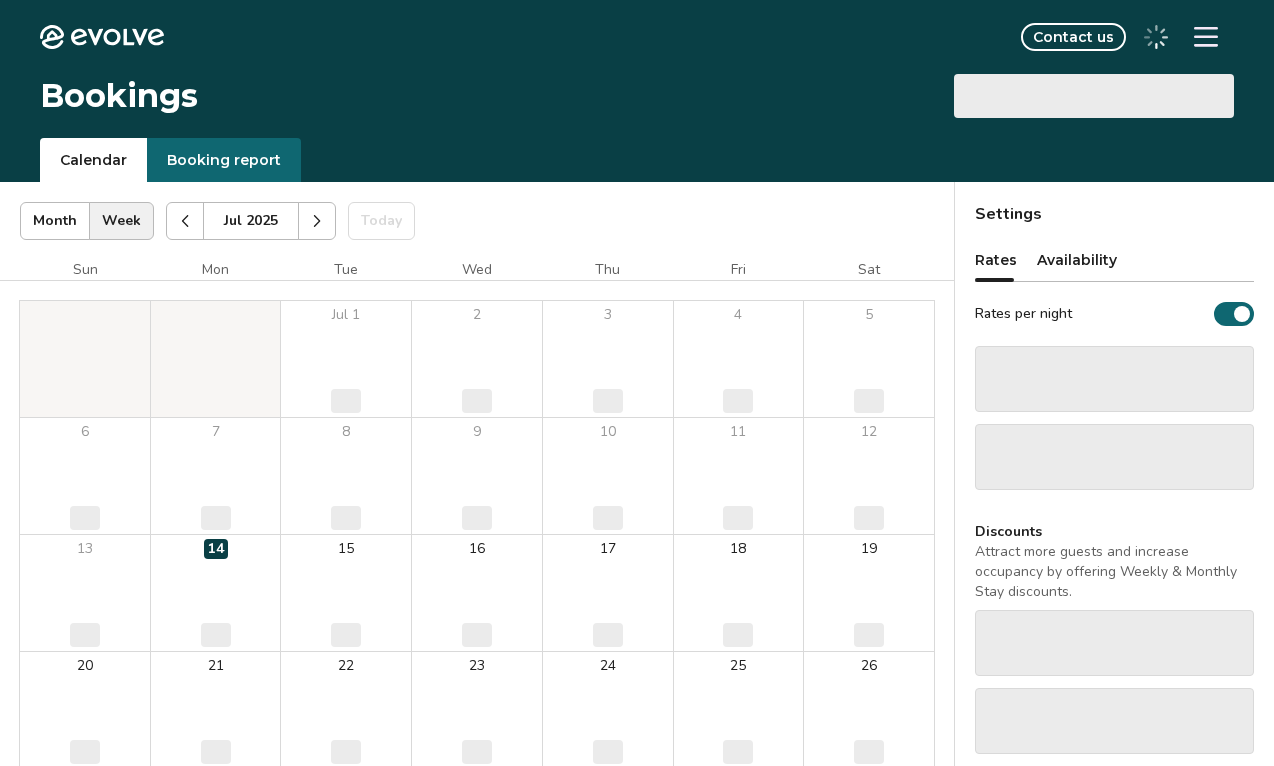scroll, scrollTop: 0, scrollLeft: 0, axis: both 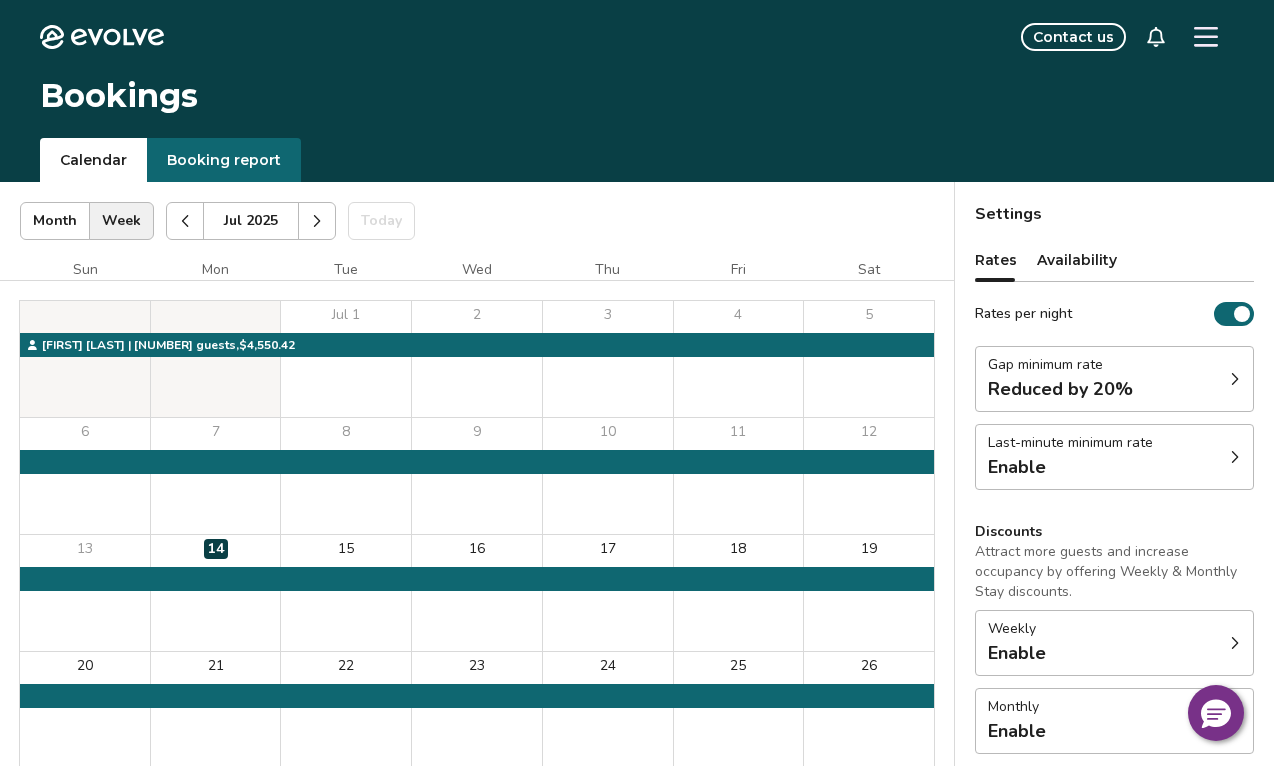 click on "[MONTH] [YEAR]  | Views Month Week [MONTH] [YEAR] Today Settings [NUMBER] [STREET], Unit [NUMBER] [MONTH] [YEAR] Sun Mon Tue Wed Thu Fri Sat Jul 1 2 3 4 5 6 7 8 9 10 11 12 13 14 15 16 17 18 19 20 21 22 23 24 25 26 27 28 29 30 31 [FIRST] [LAST] | [NUMBER] guests ,  $[NUMBER] Booking Pending Evolve/Owner" at bounding box center [477, 568] 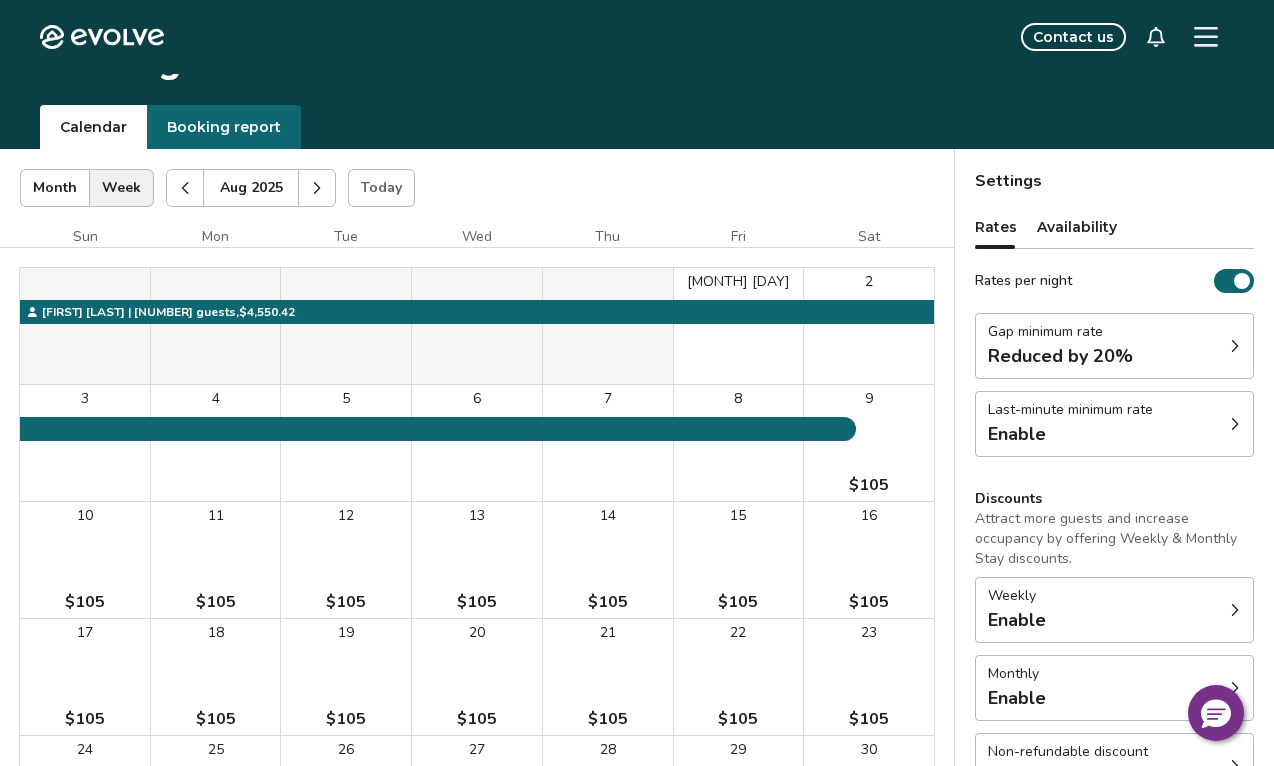 scroll, scrollTop: 0, scrollLeft: 0, axis: both 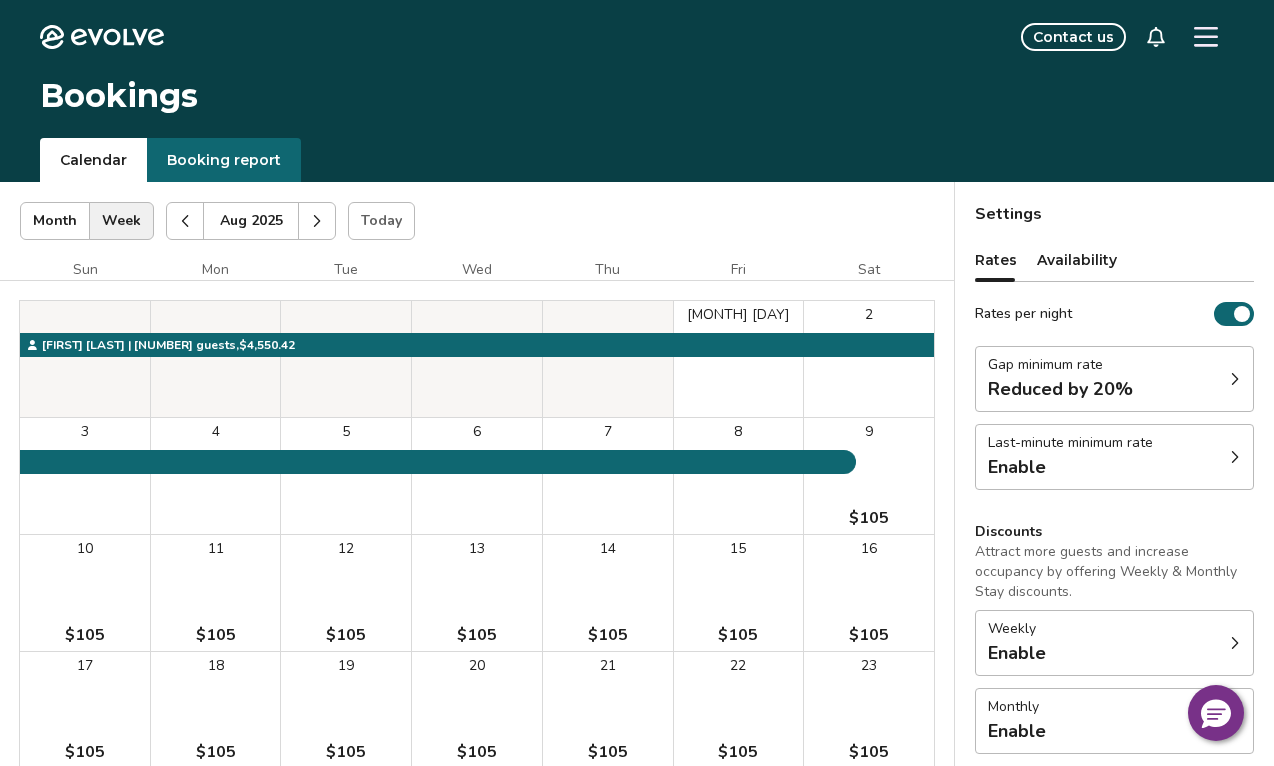 click 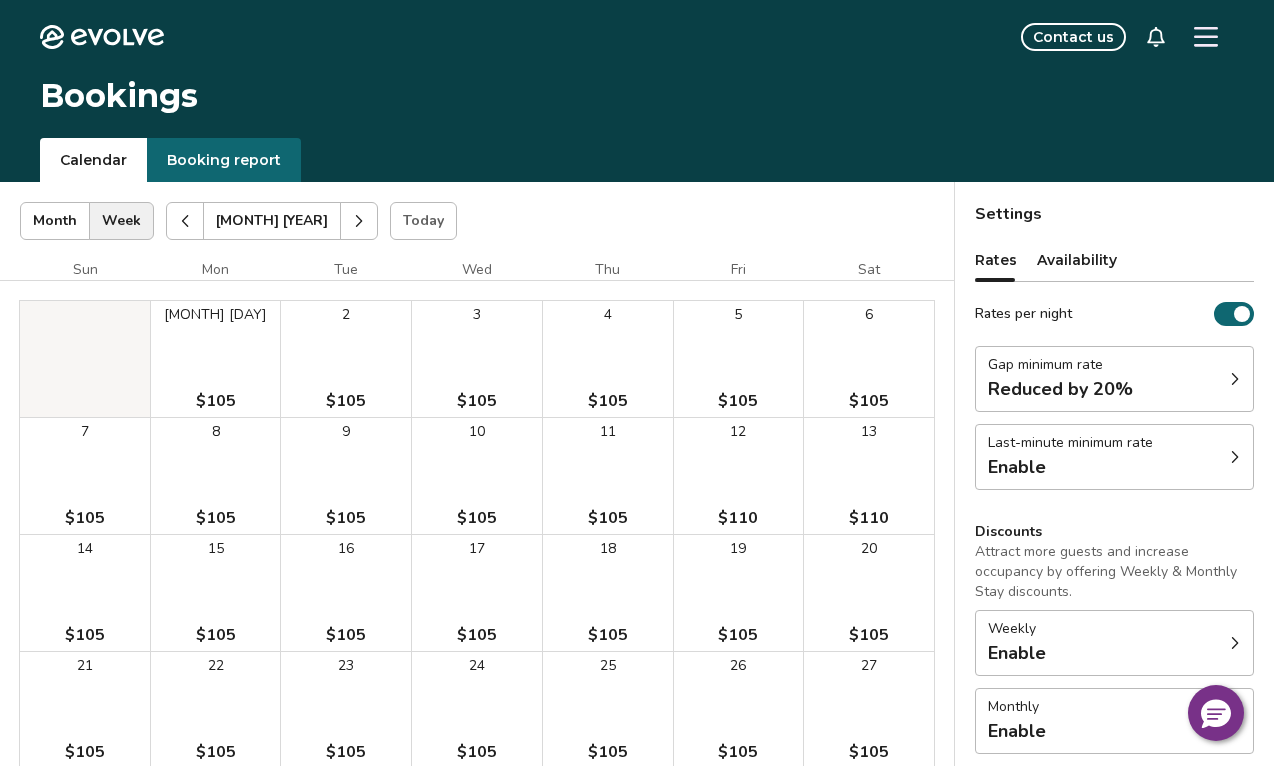 click 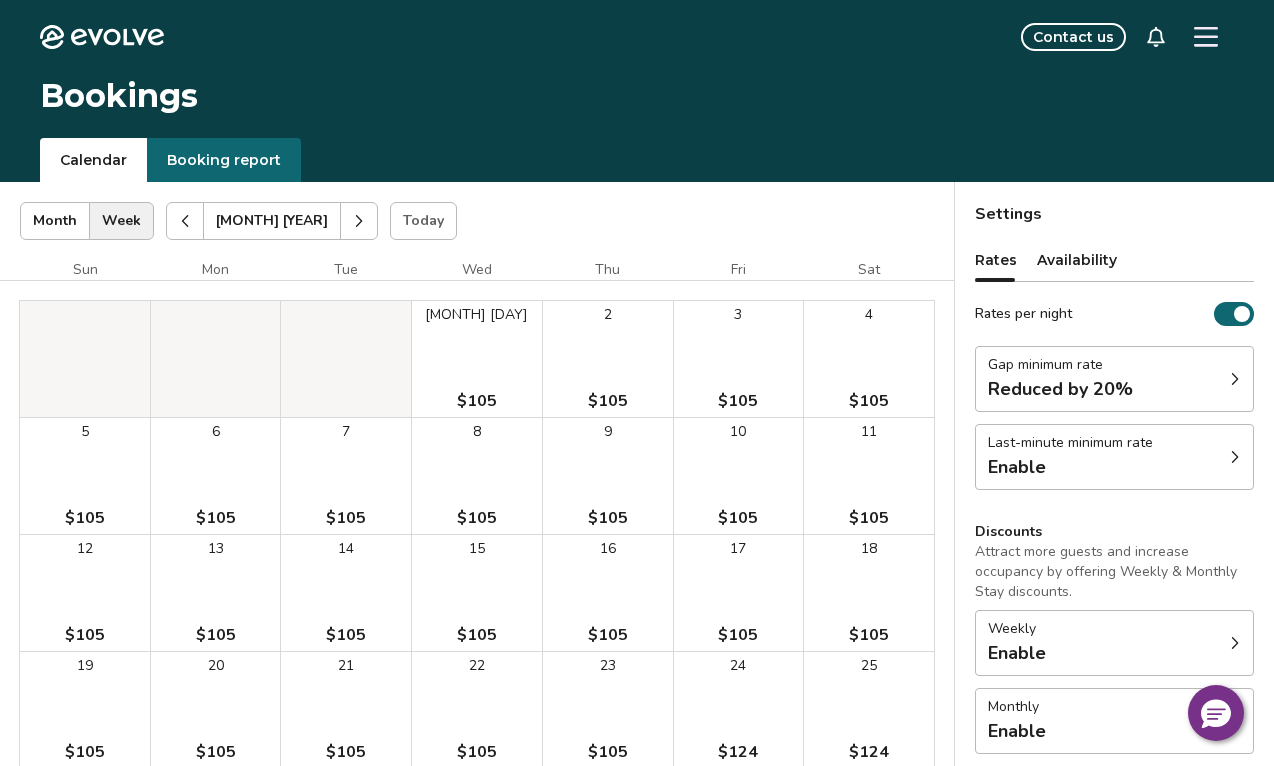 click 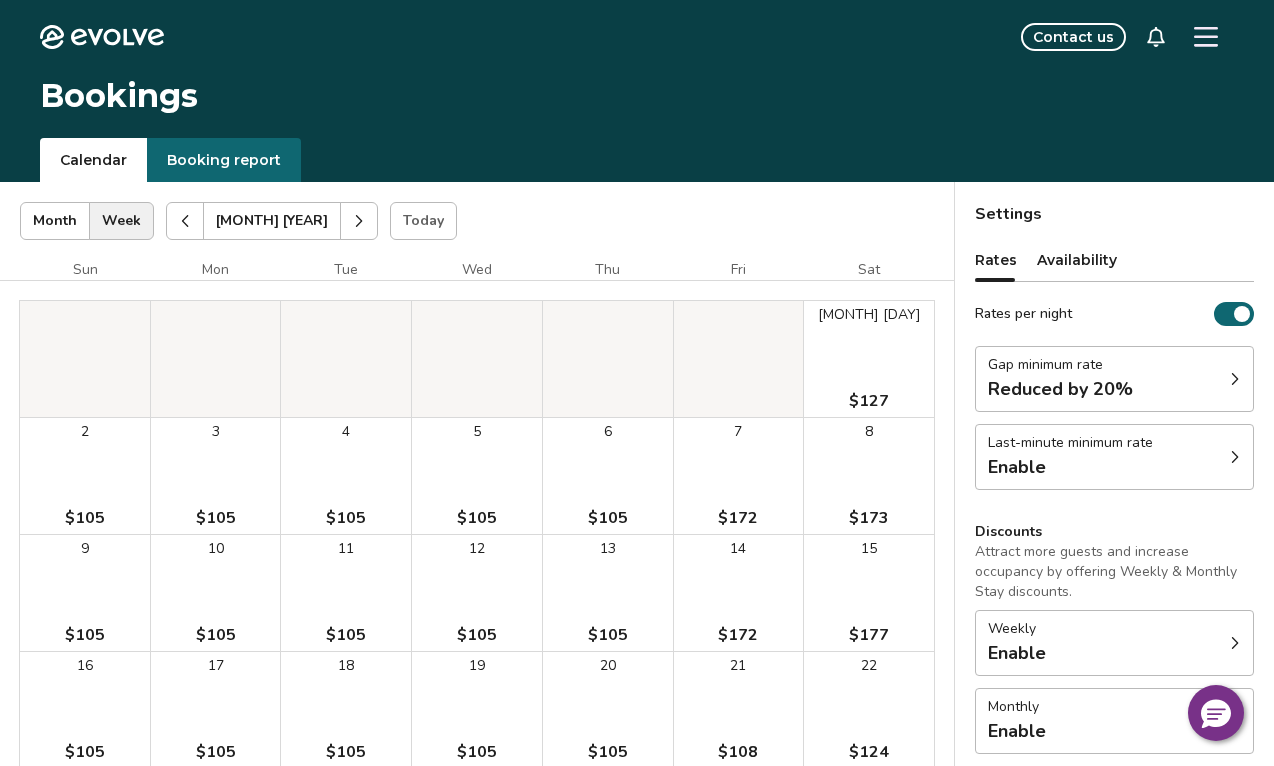 click 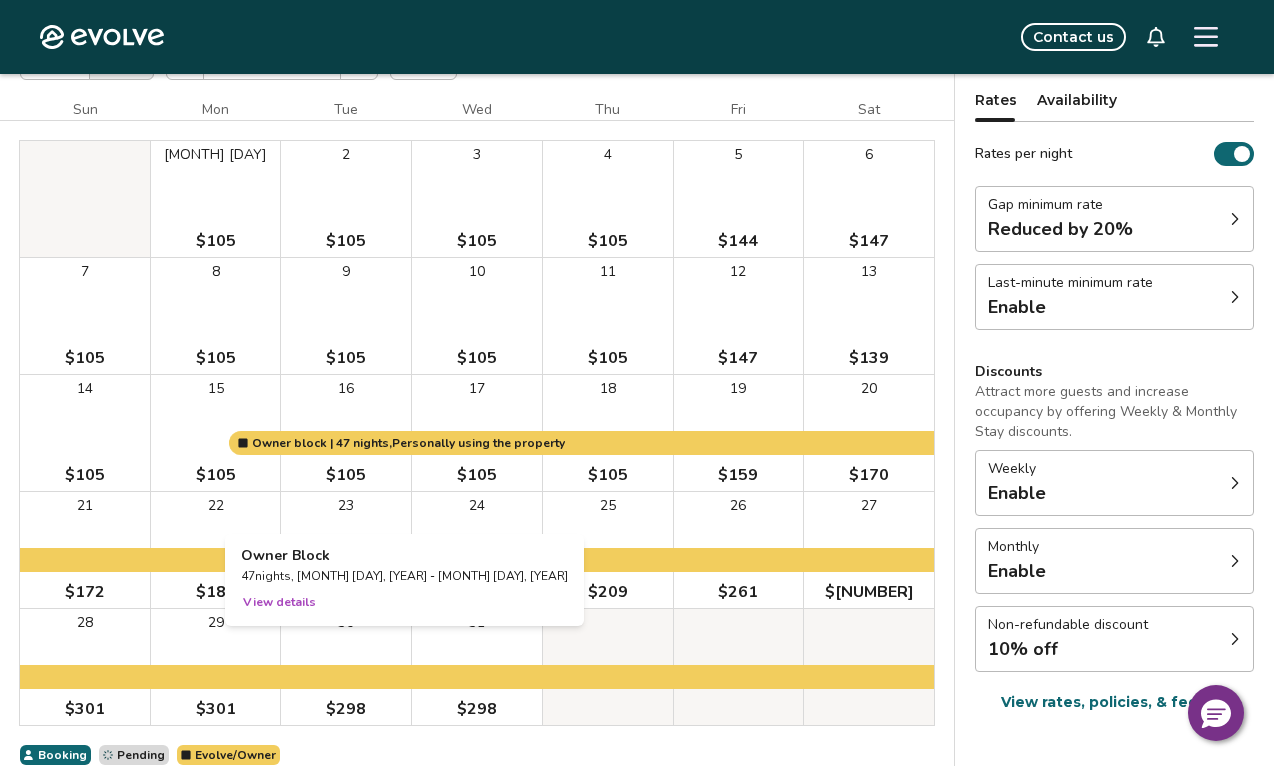 scroll, scrollTop: 200, scrollLeft: 0, axis: vertical 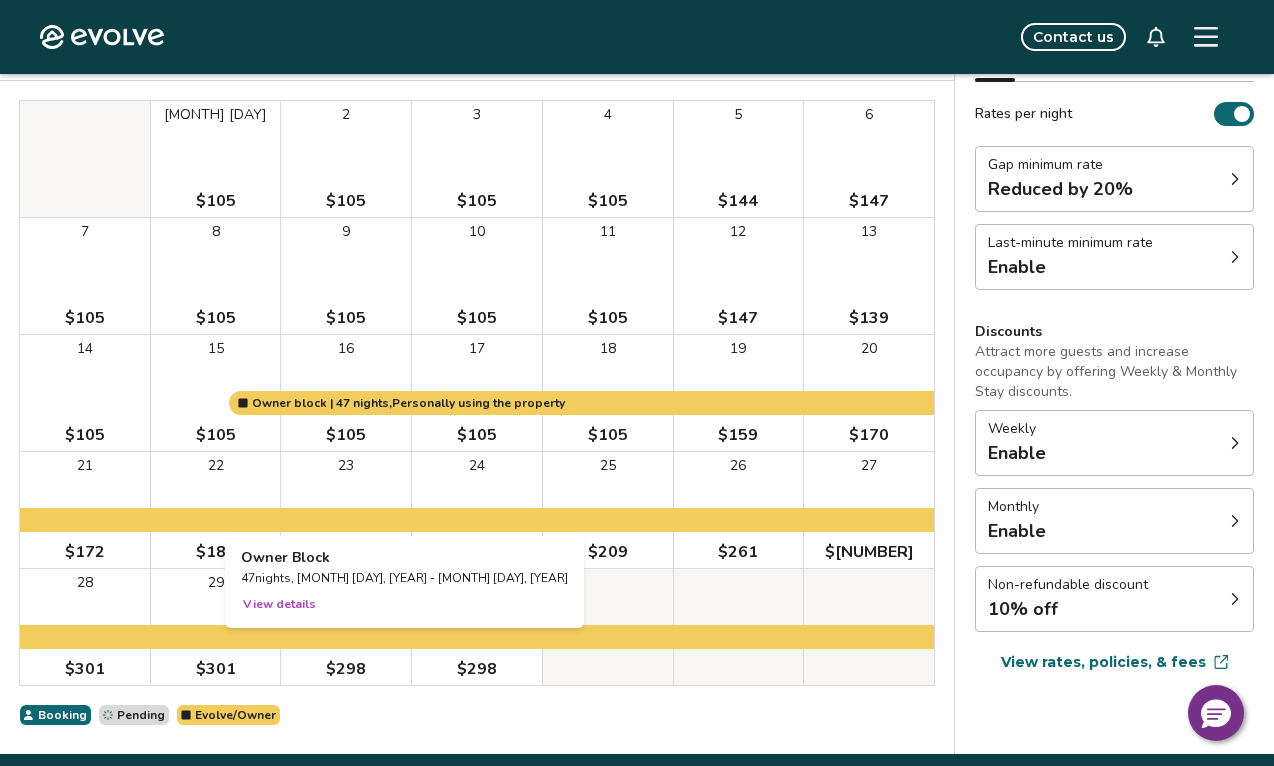 click at bounding box center (346, 510) 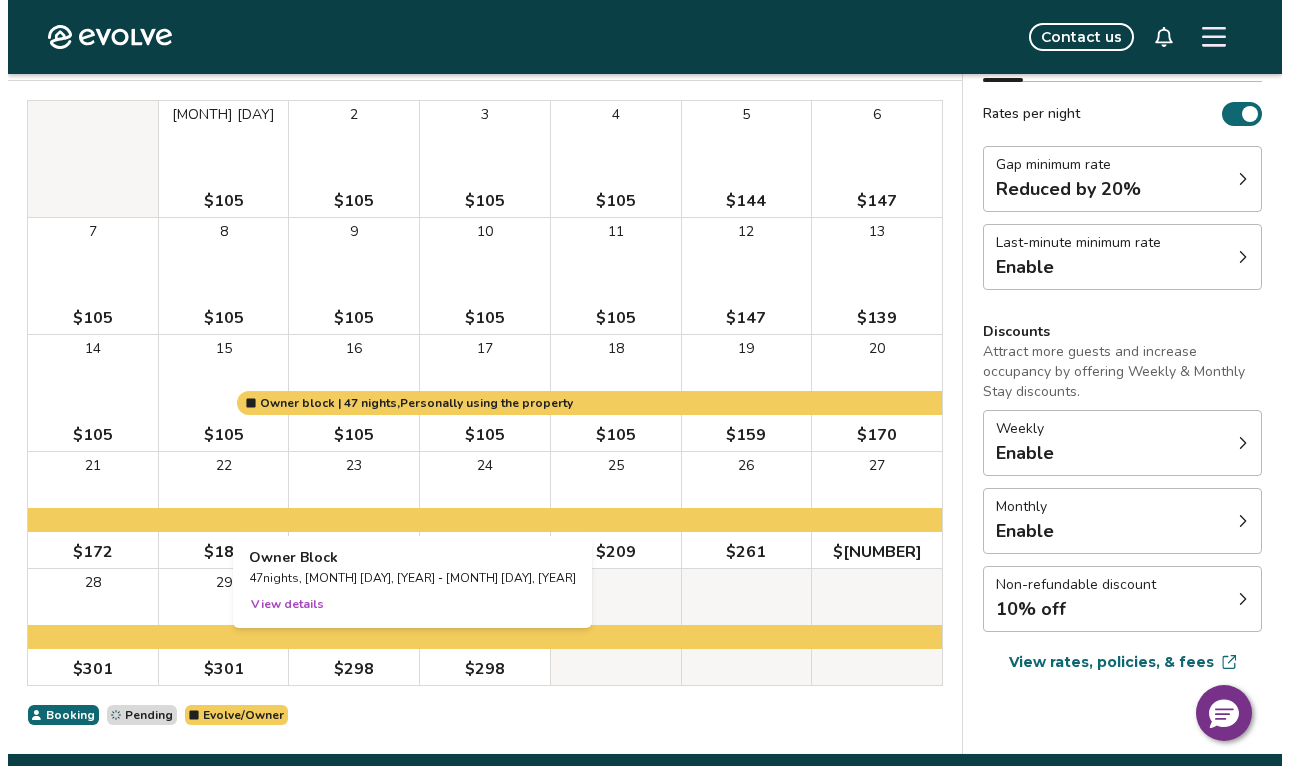 scroll, scrollTop: 0, scrollLeft: 0, axis: both 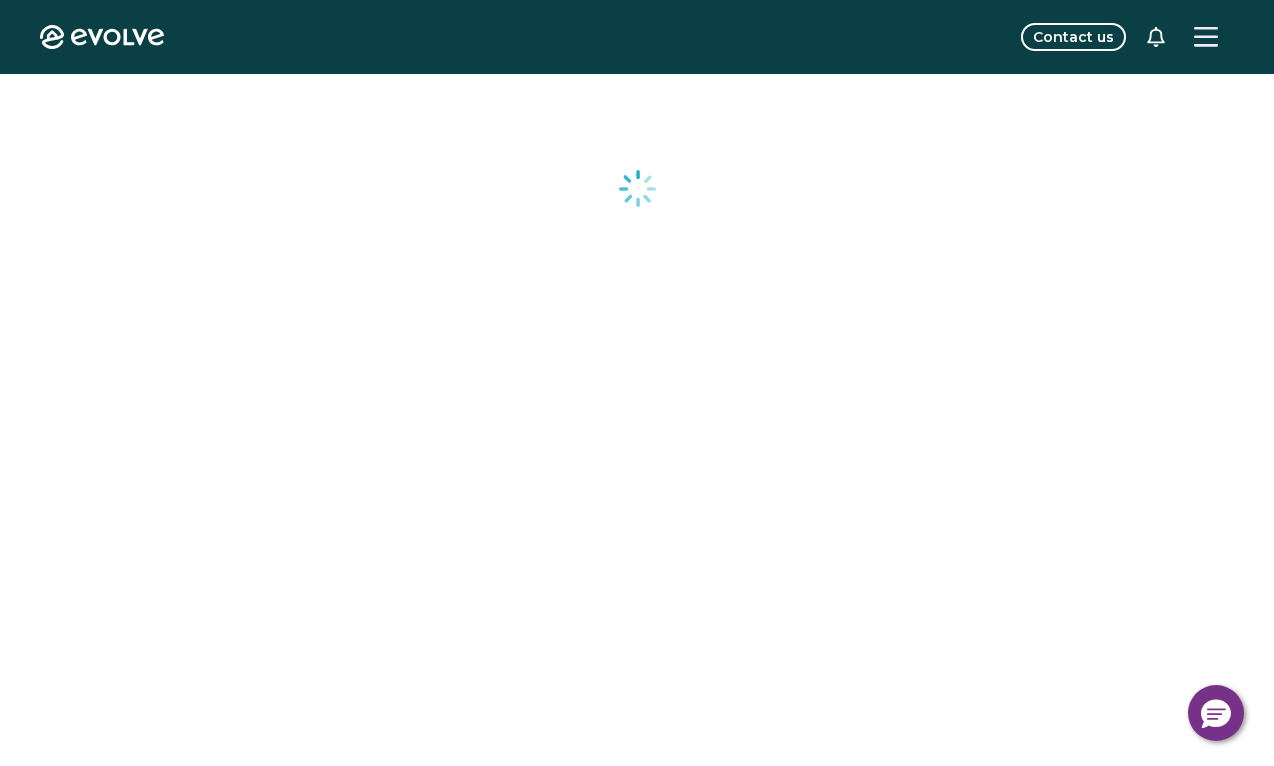 click at bounding box center (637, 514) 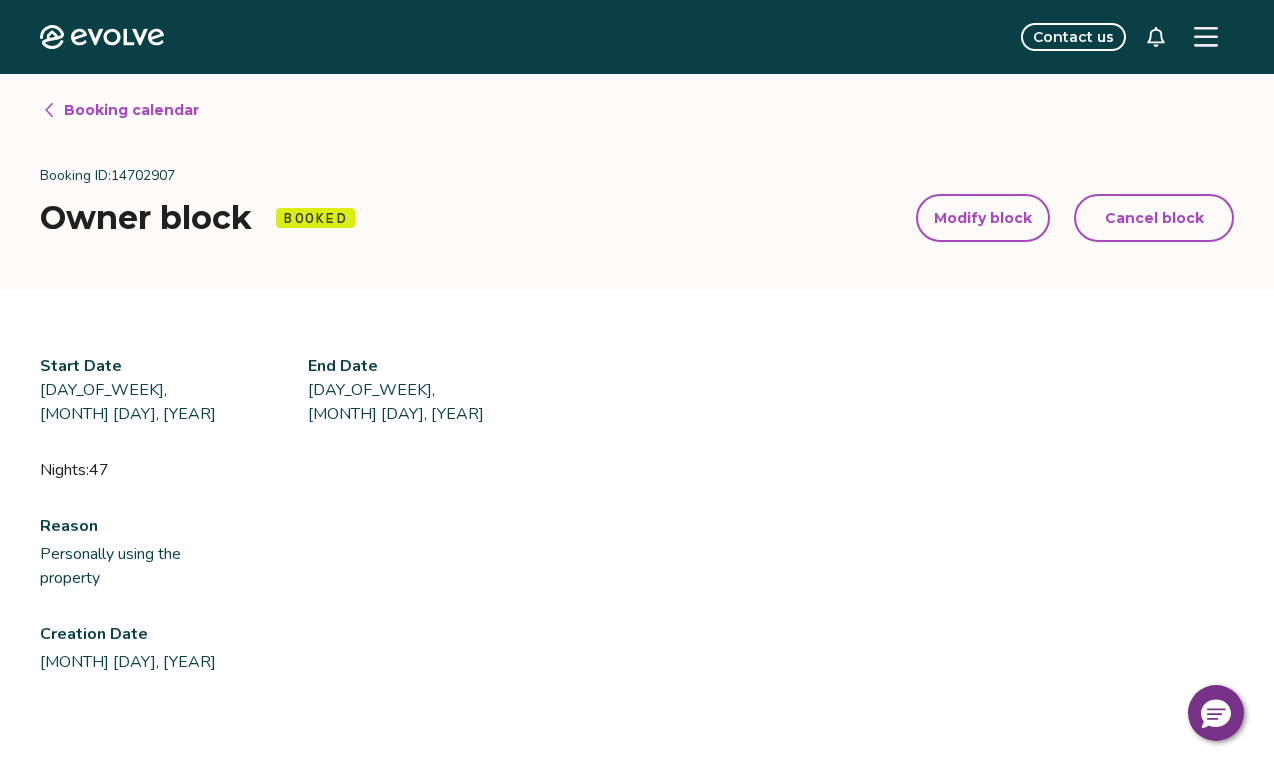 click on "Modify block" at bounding box center [983, 218] 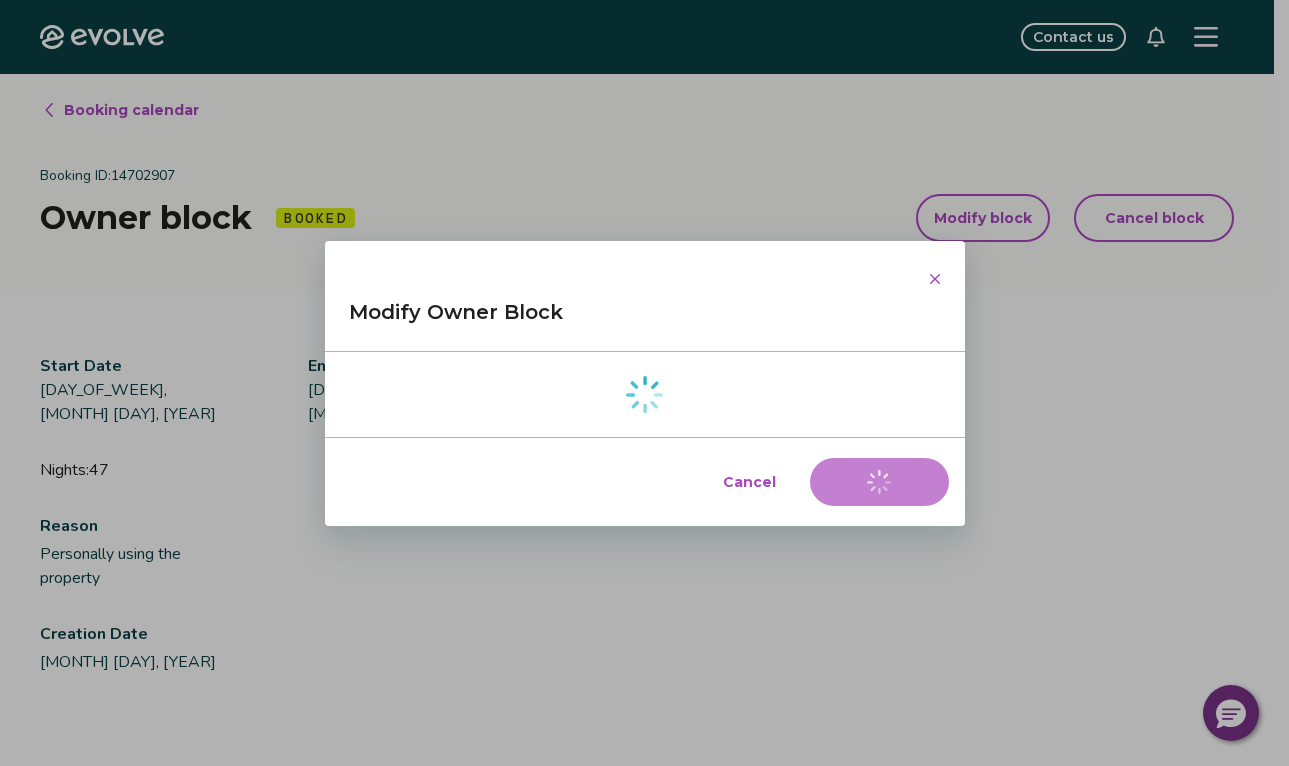 select on "**********" 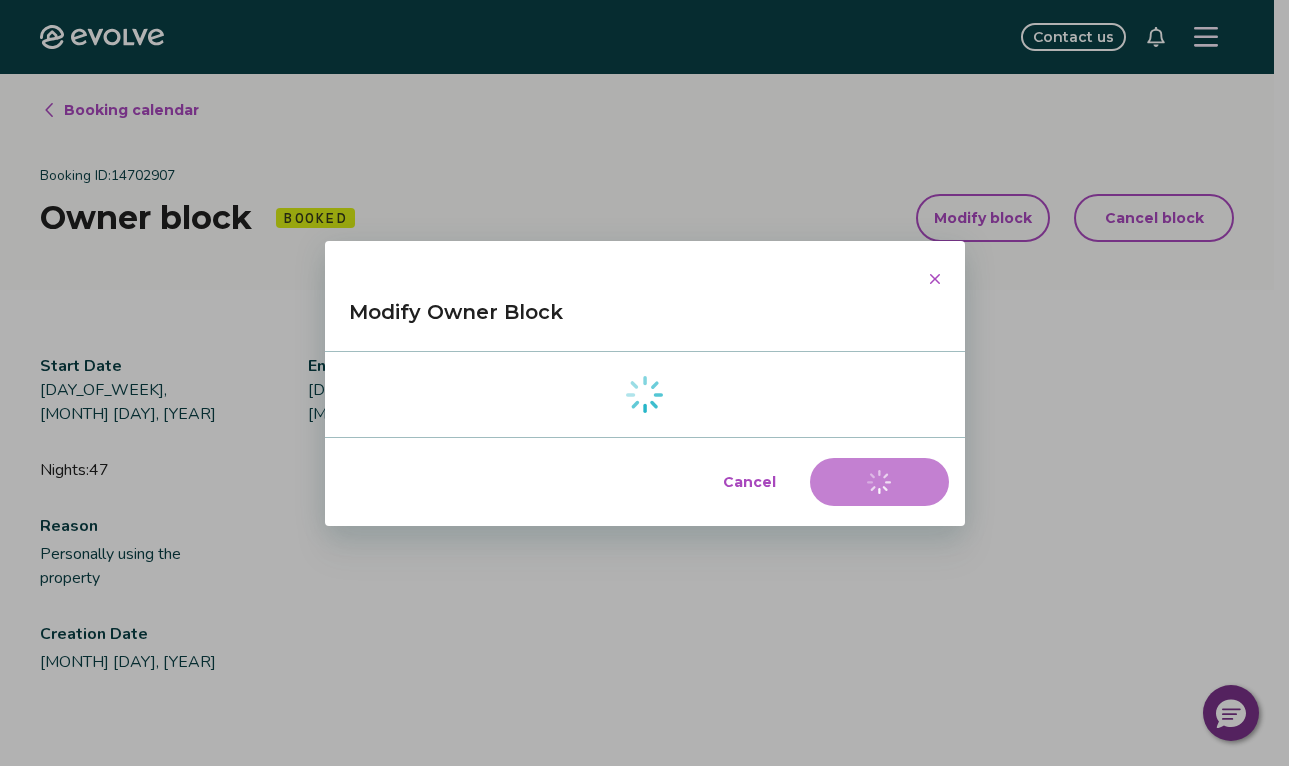 select on "**********" 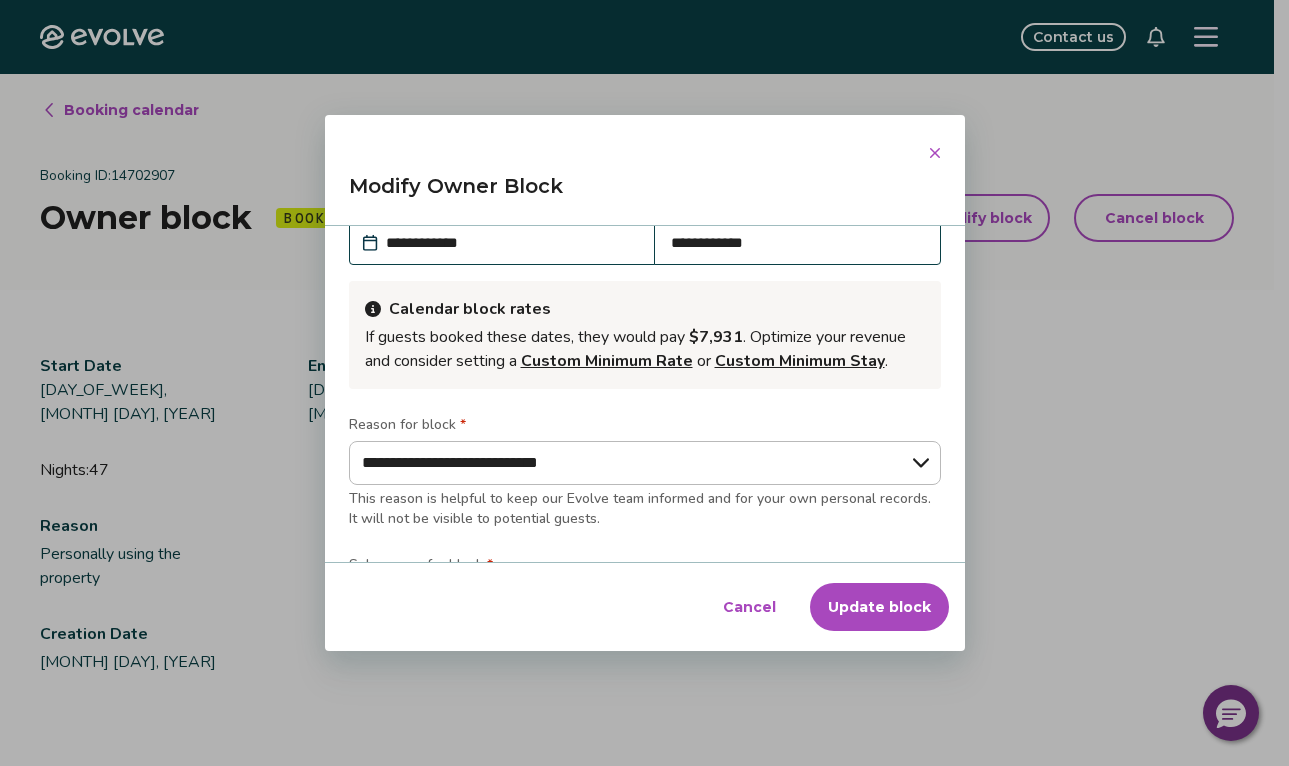 scroll, scrollTop: 0, scrollLeft: 0, axis: both 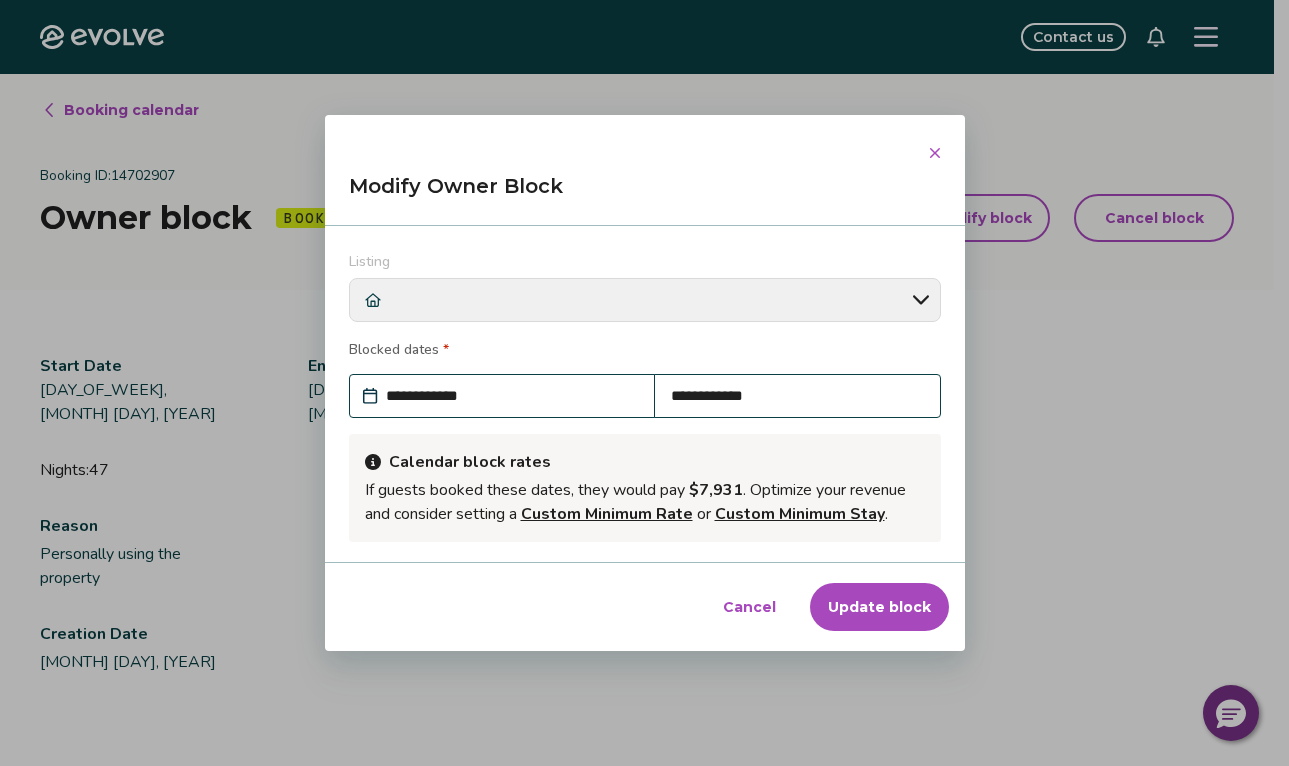 click on "**********" at bounding box center [797, 396] 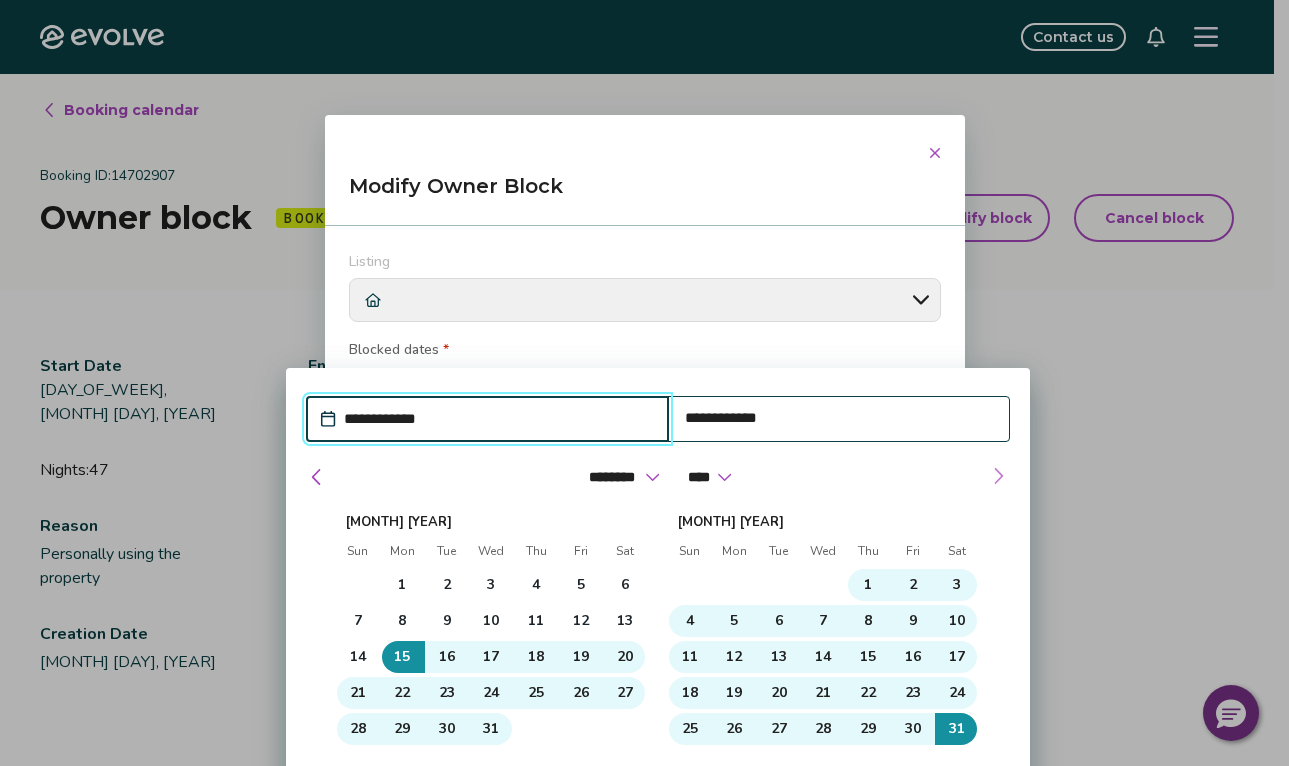 click at bounding box center (998, 476) 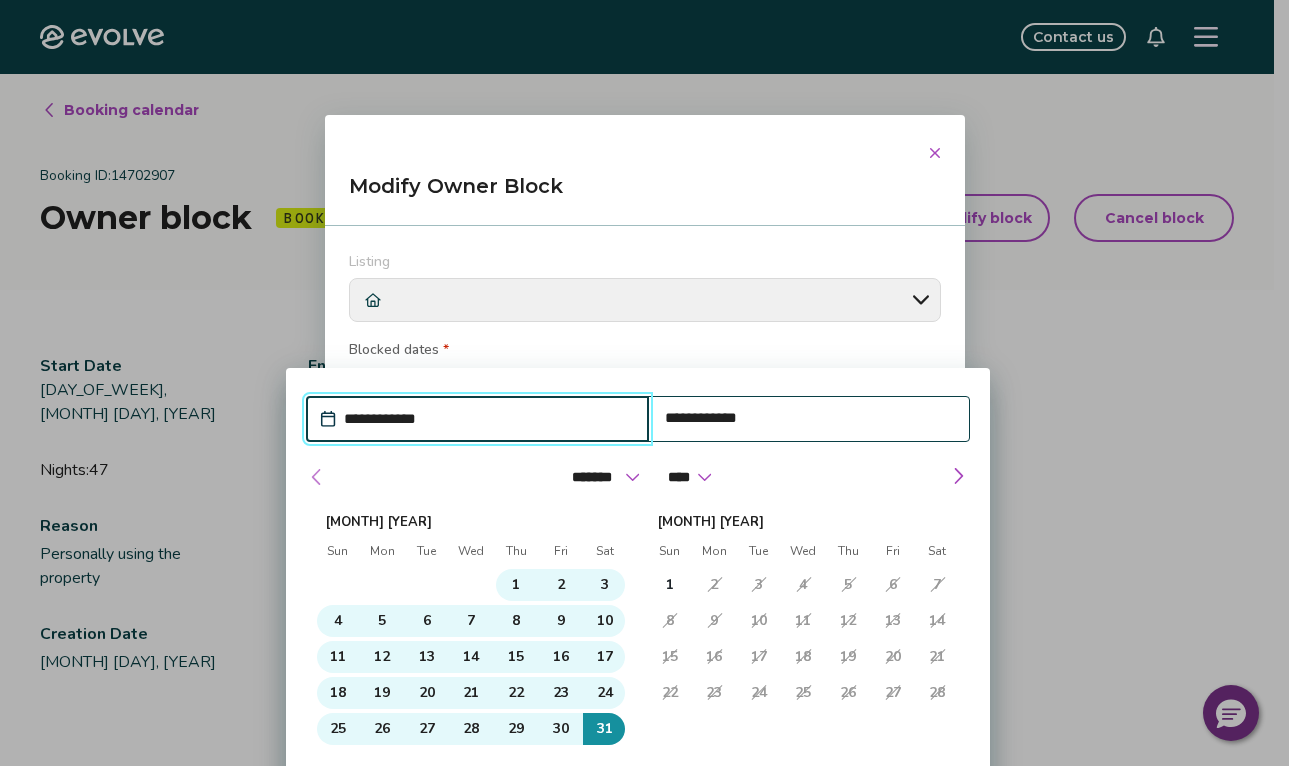 click at bounding box center [317, 477] 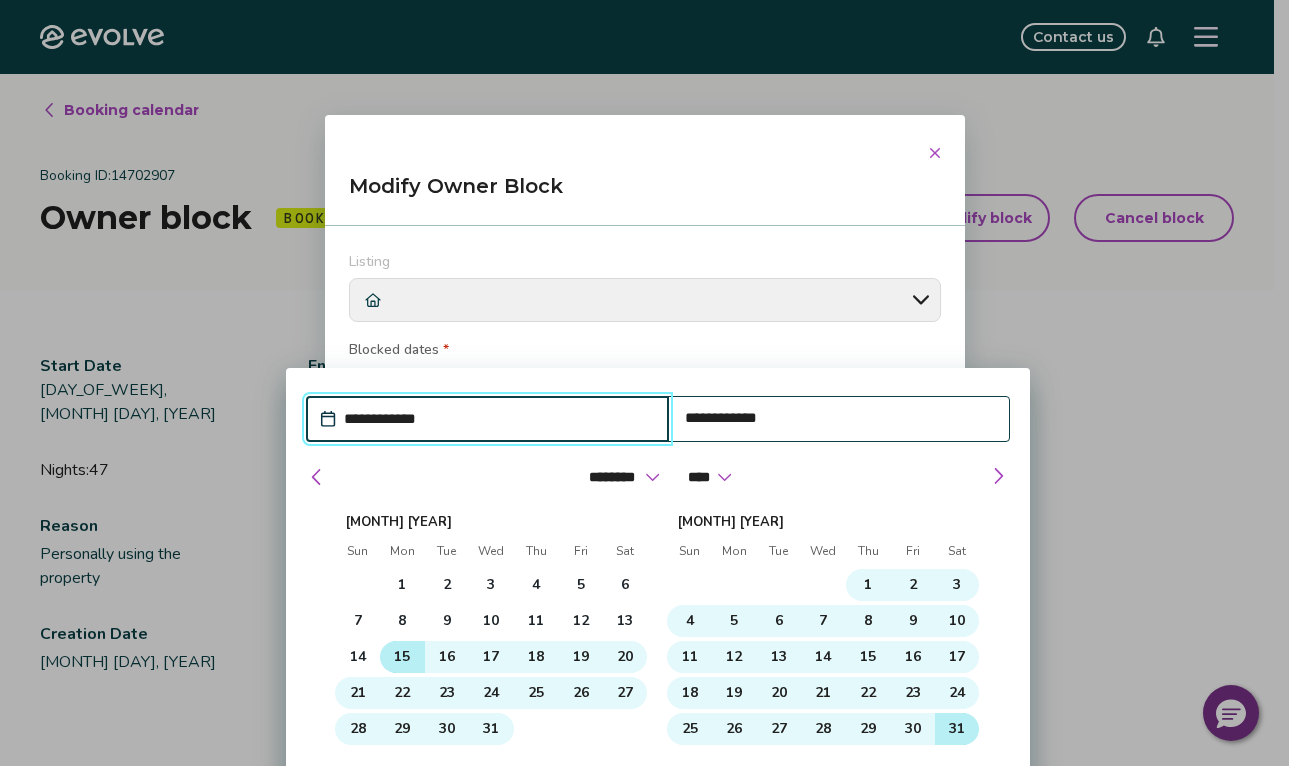 click on "15" at bounding box center [402, 657] 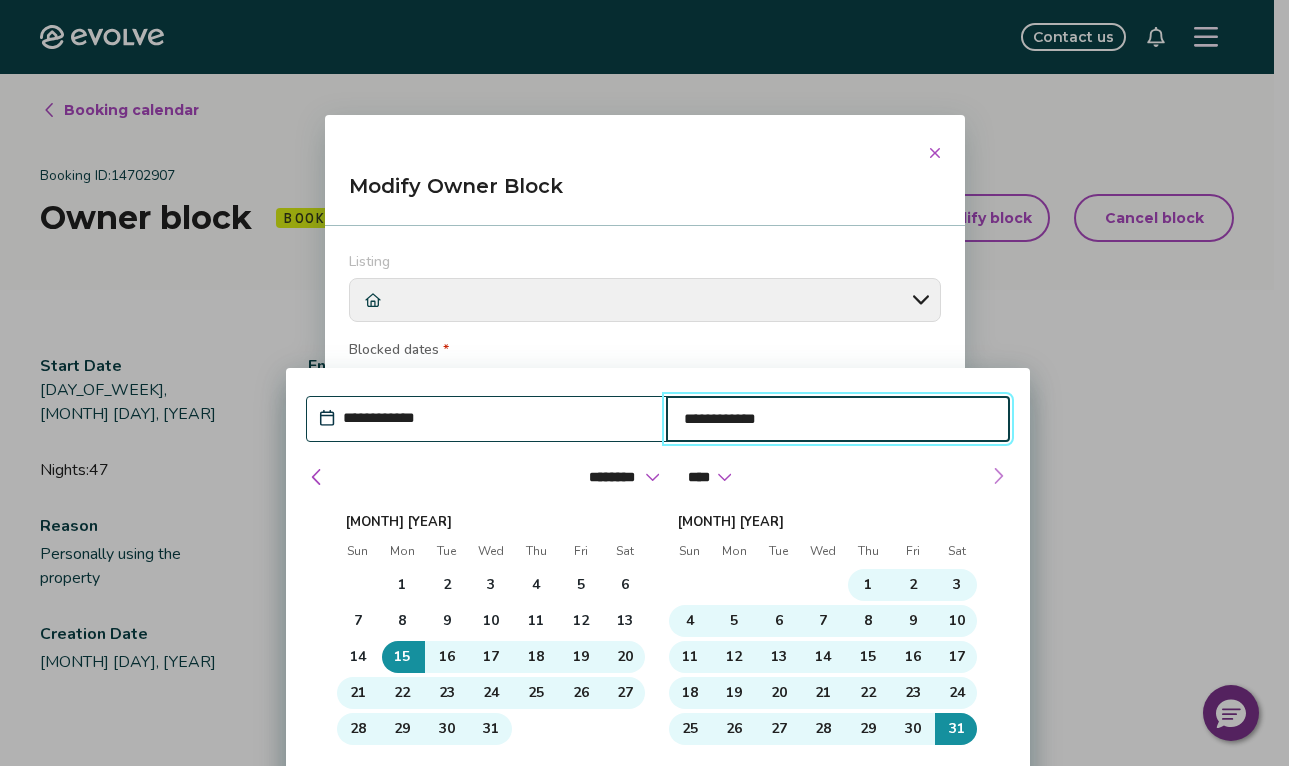 click at bounding box center (998, 476) 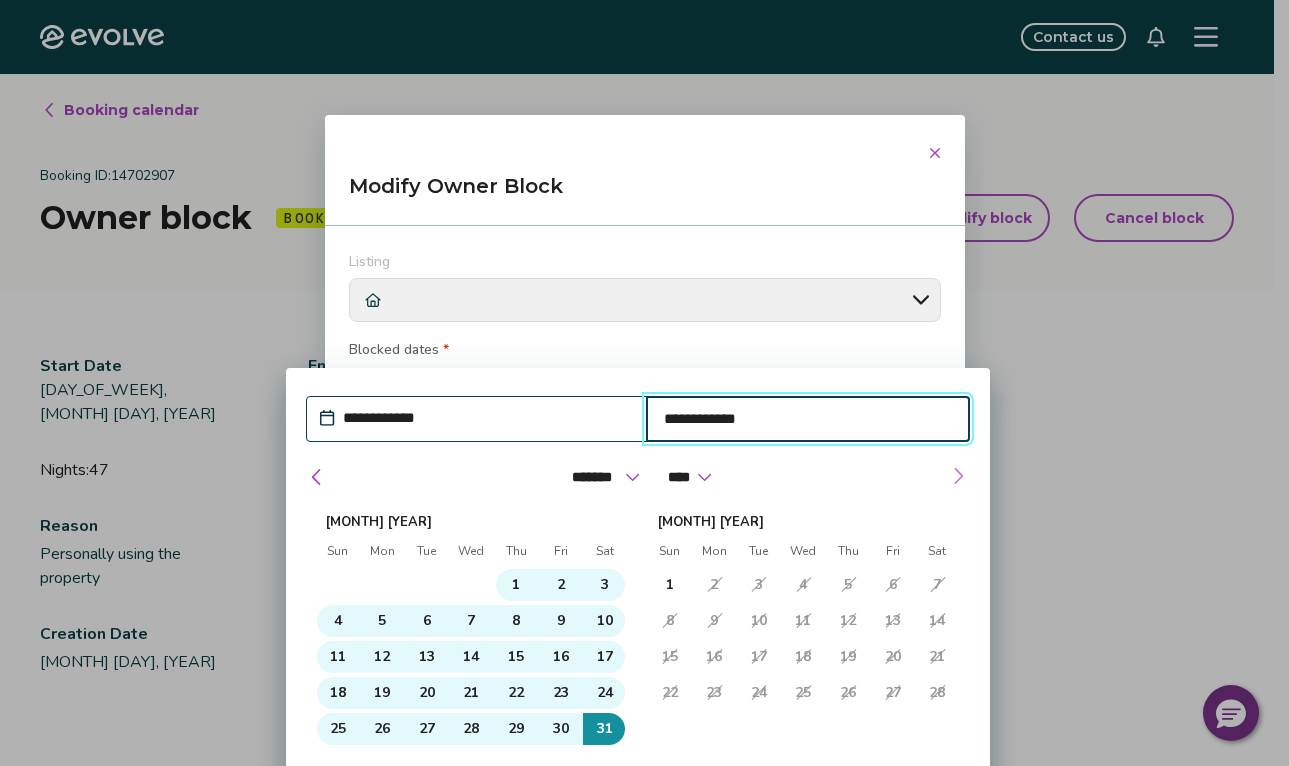 click at bounding box center (958, 476) 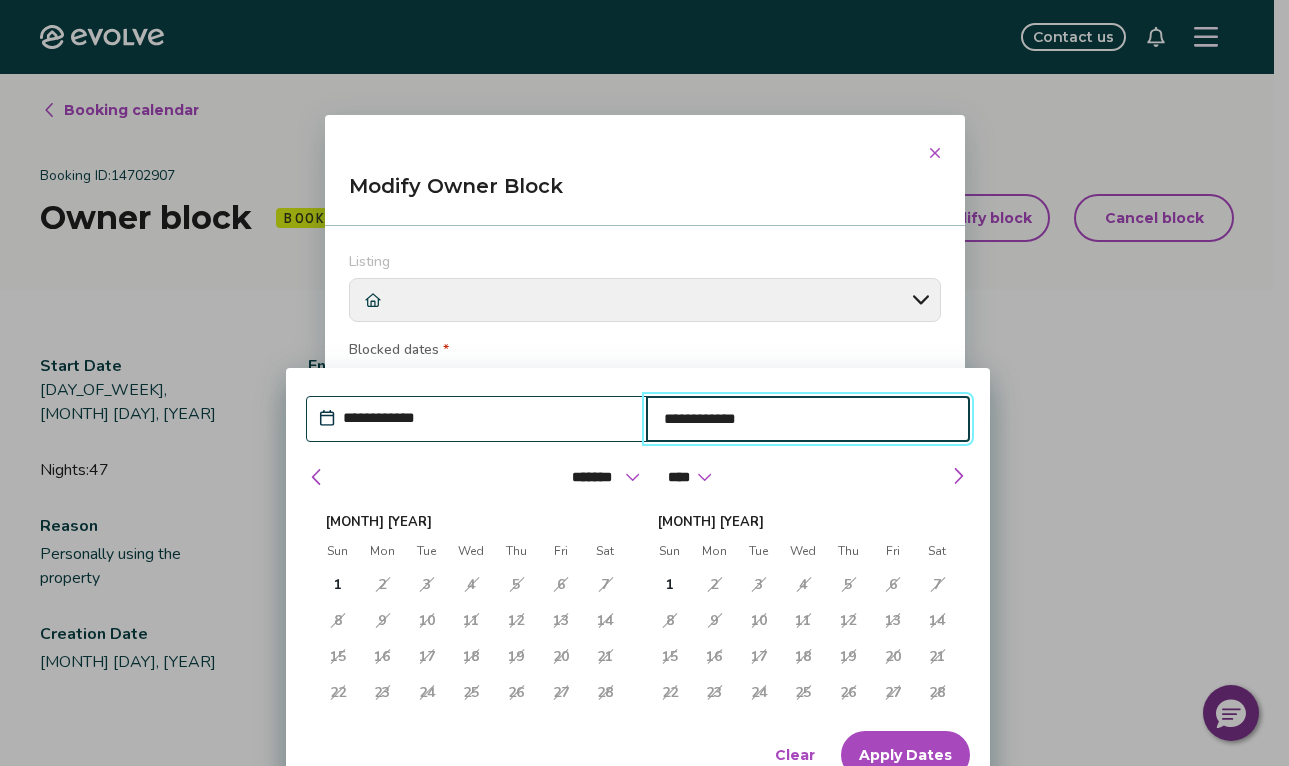 click at bounding box center [714, 584] 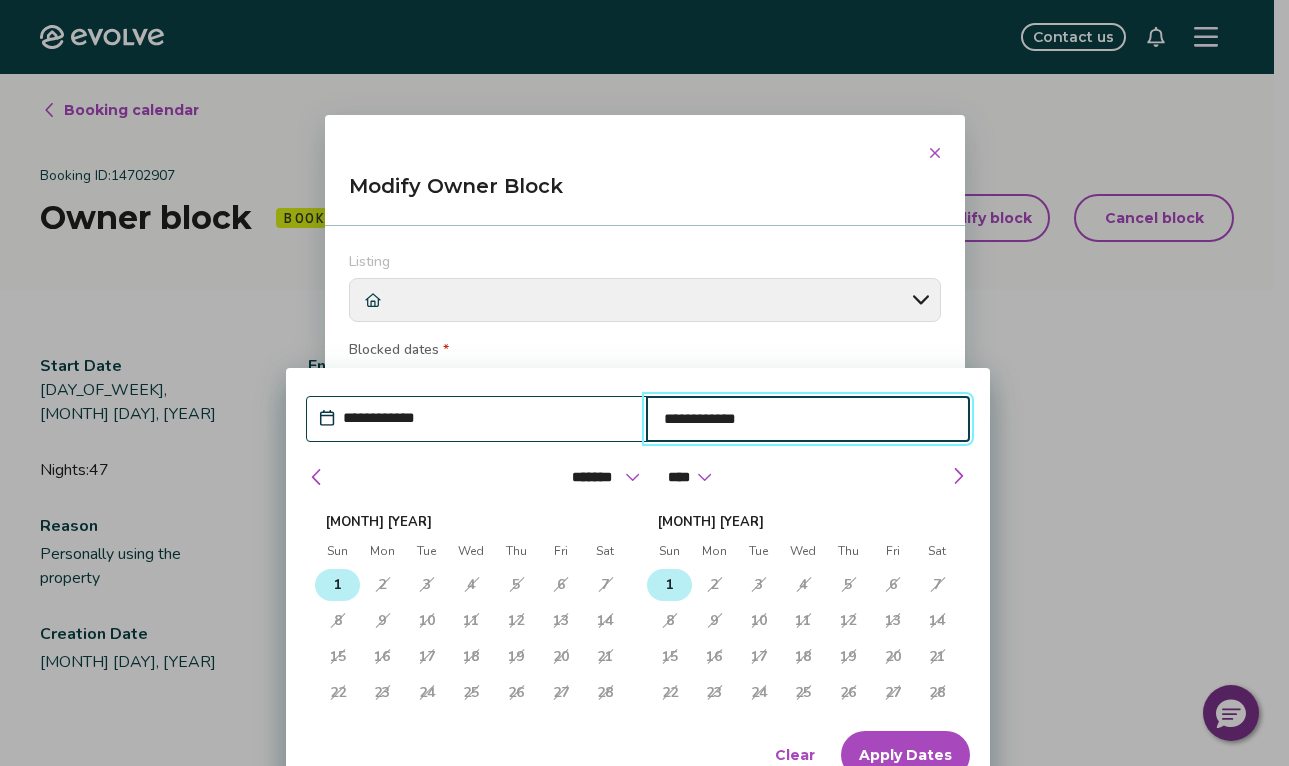 click on "1" at bounding box center [670, 585] 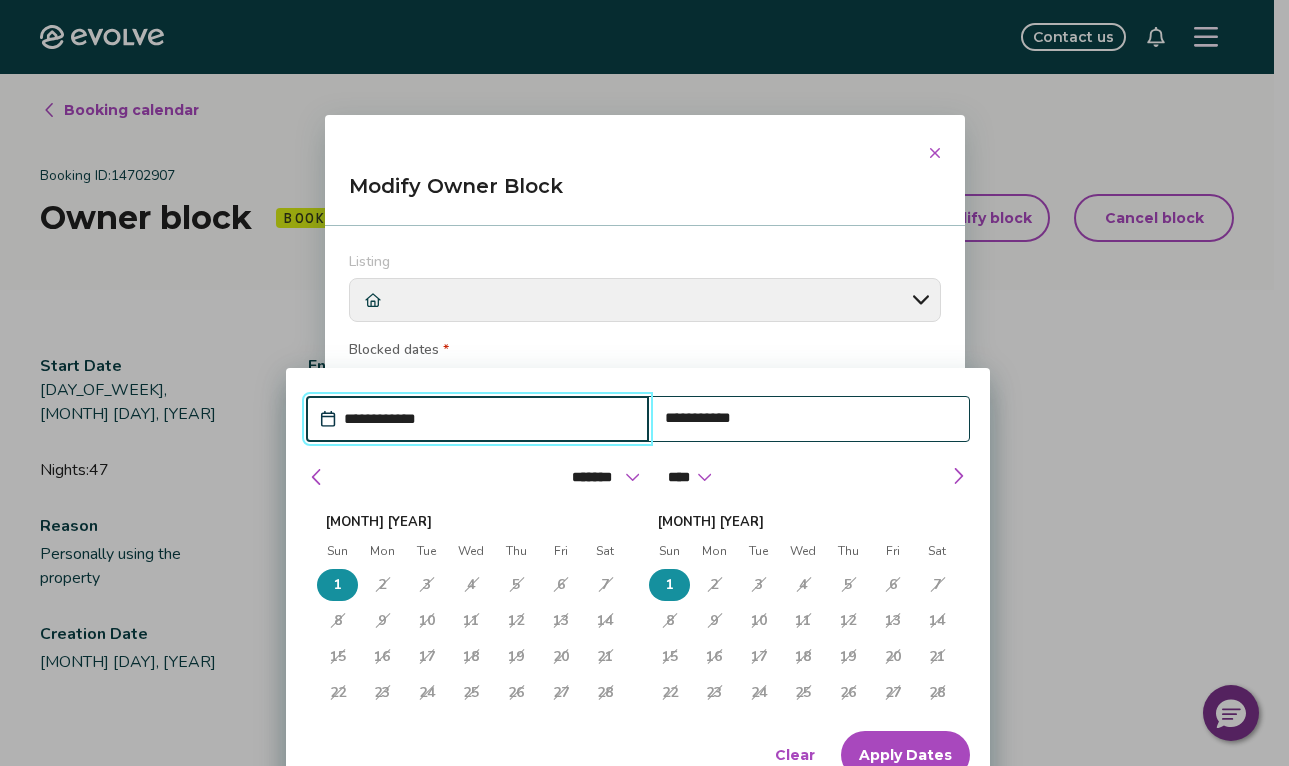 click on "Apply Dates" at bounding box center [905, 755] 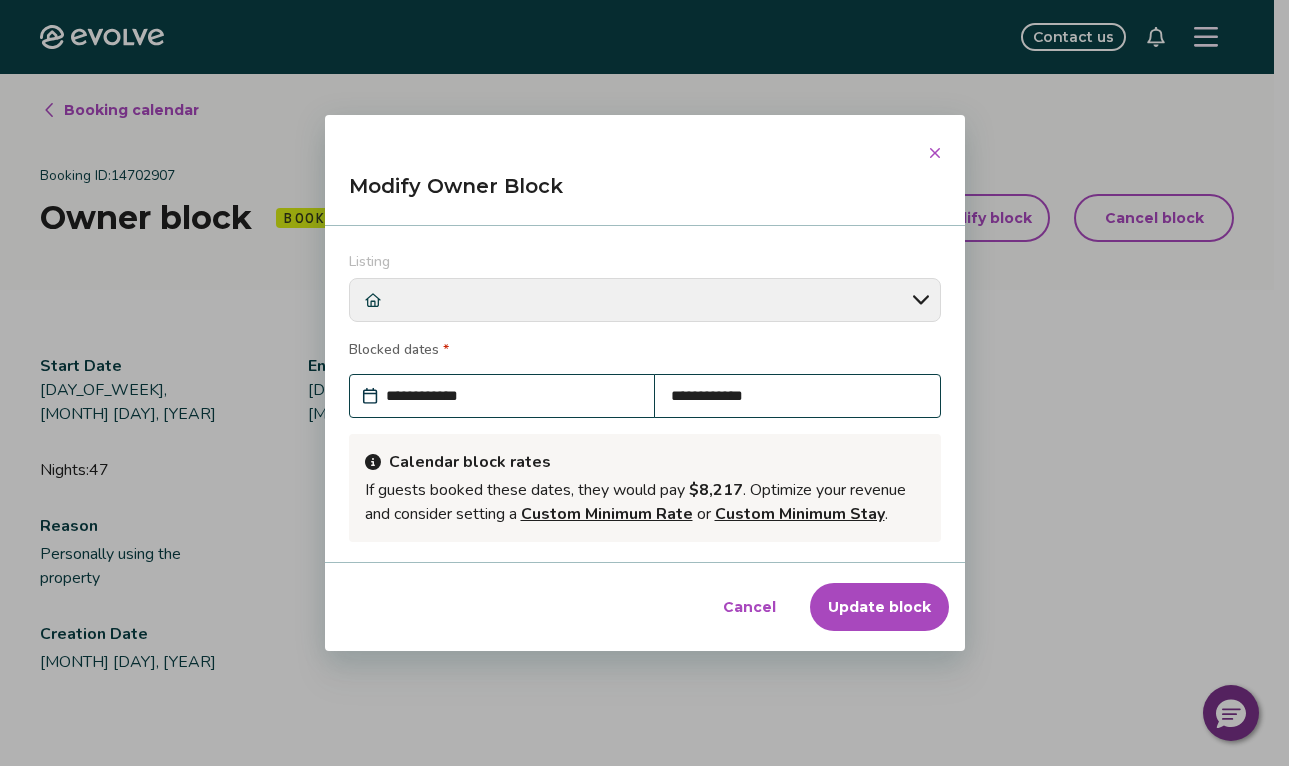 click on "Update block" at bounding box center (879, 607) 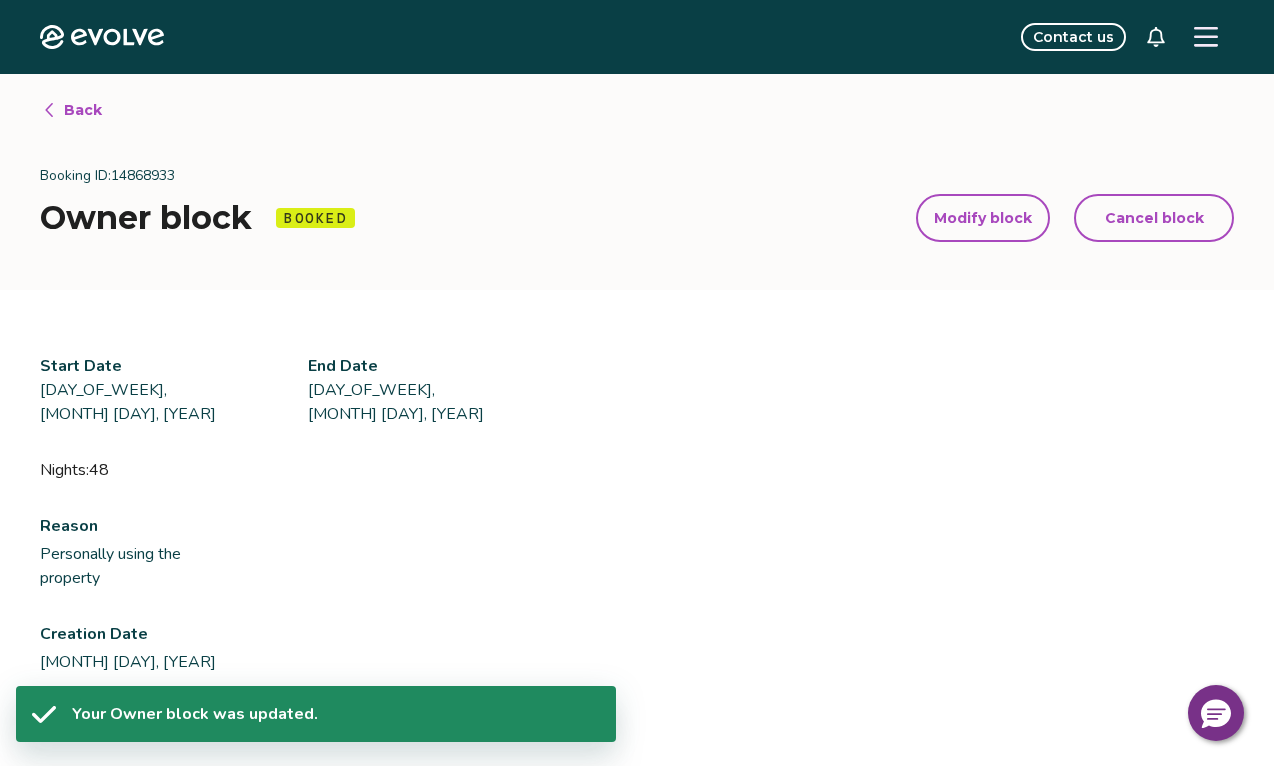 click on "Modify block" at bounding box center [983, 218] 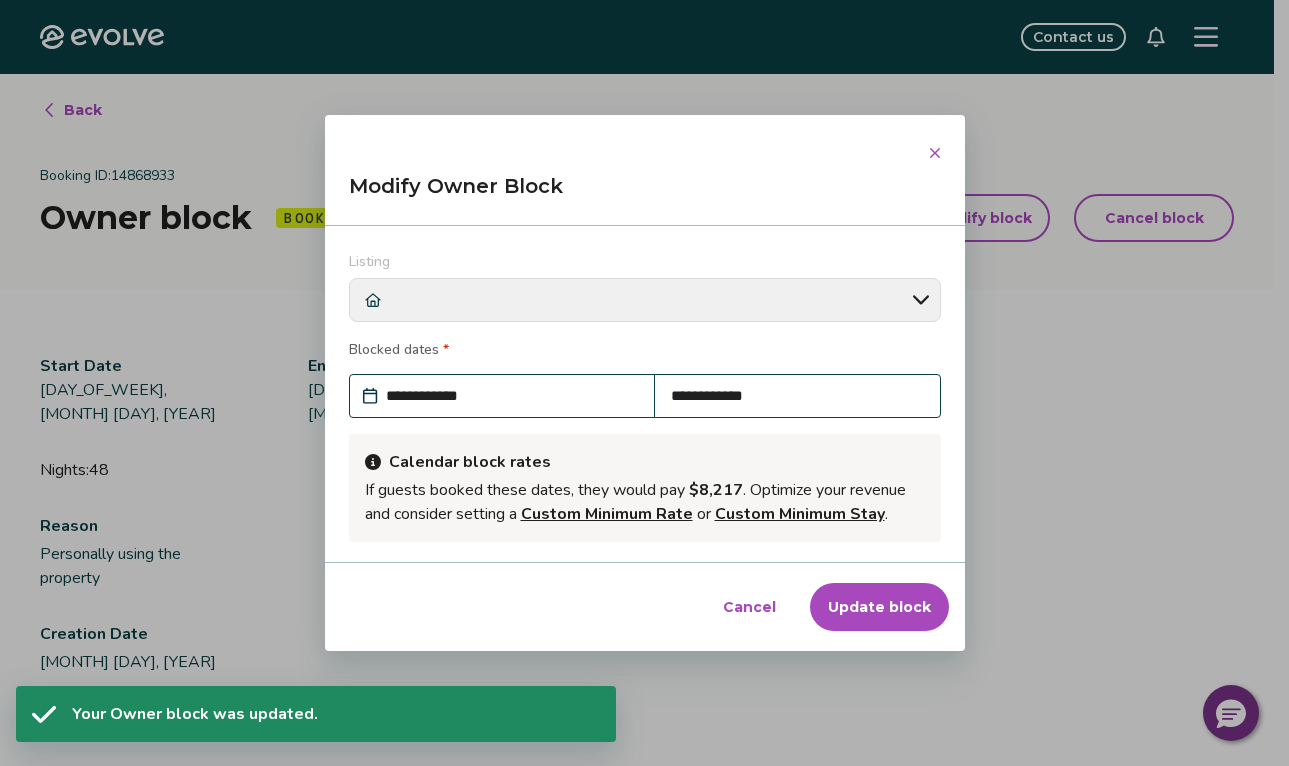 scroll, scrollTop: 246, scrollLeft: 0, axis: vertical 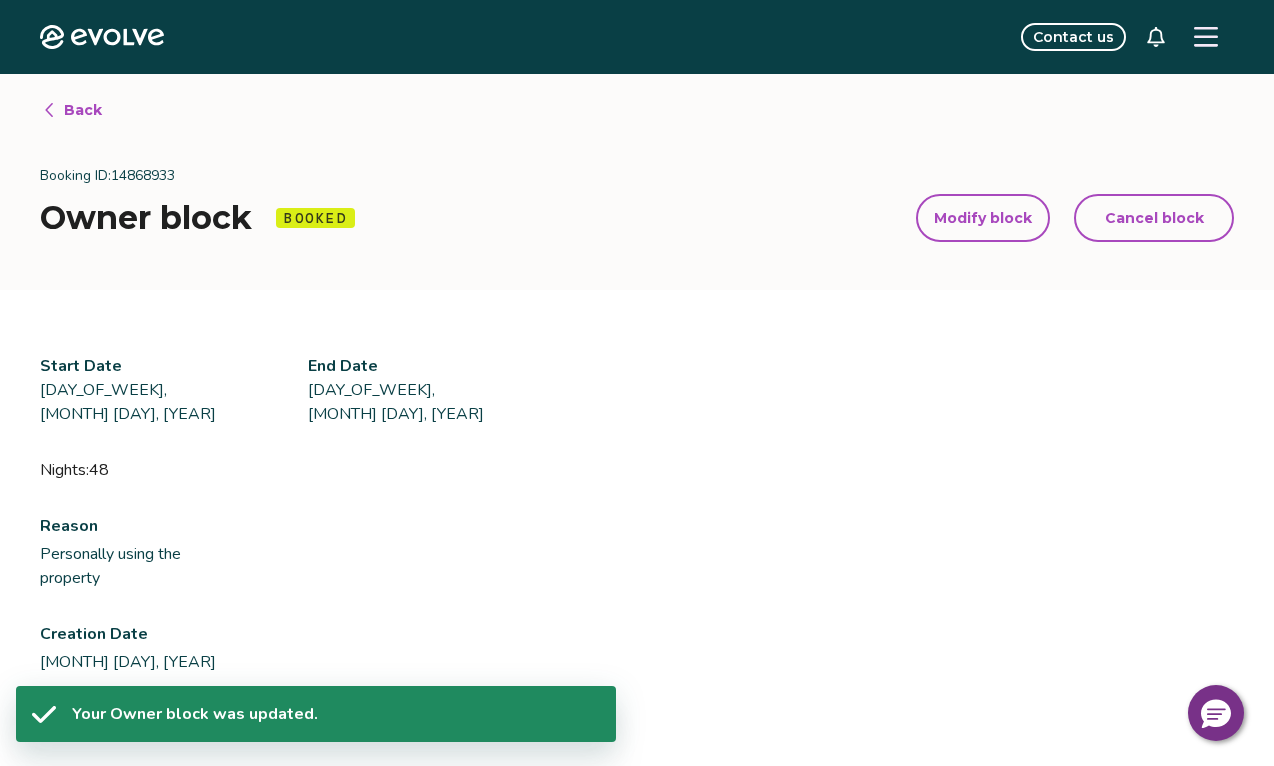 click on "Modify block" at bounding box center (983, 218) 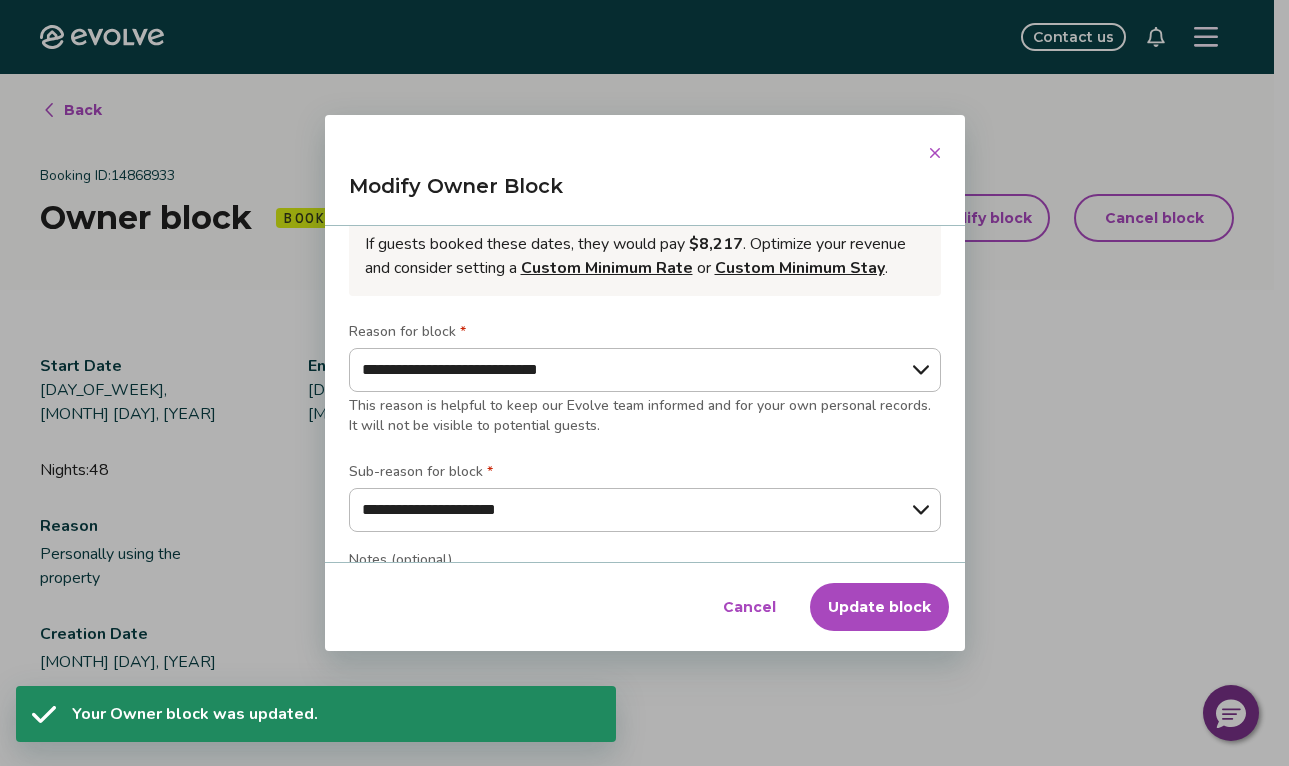 scroll, scrollTop: 0, scrollLeft: 0, axis: both 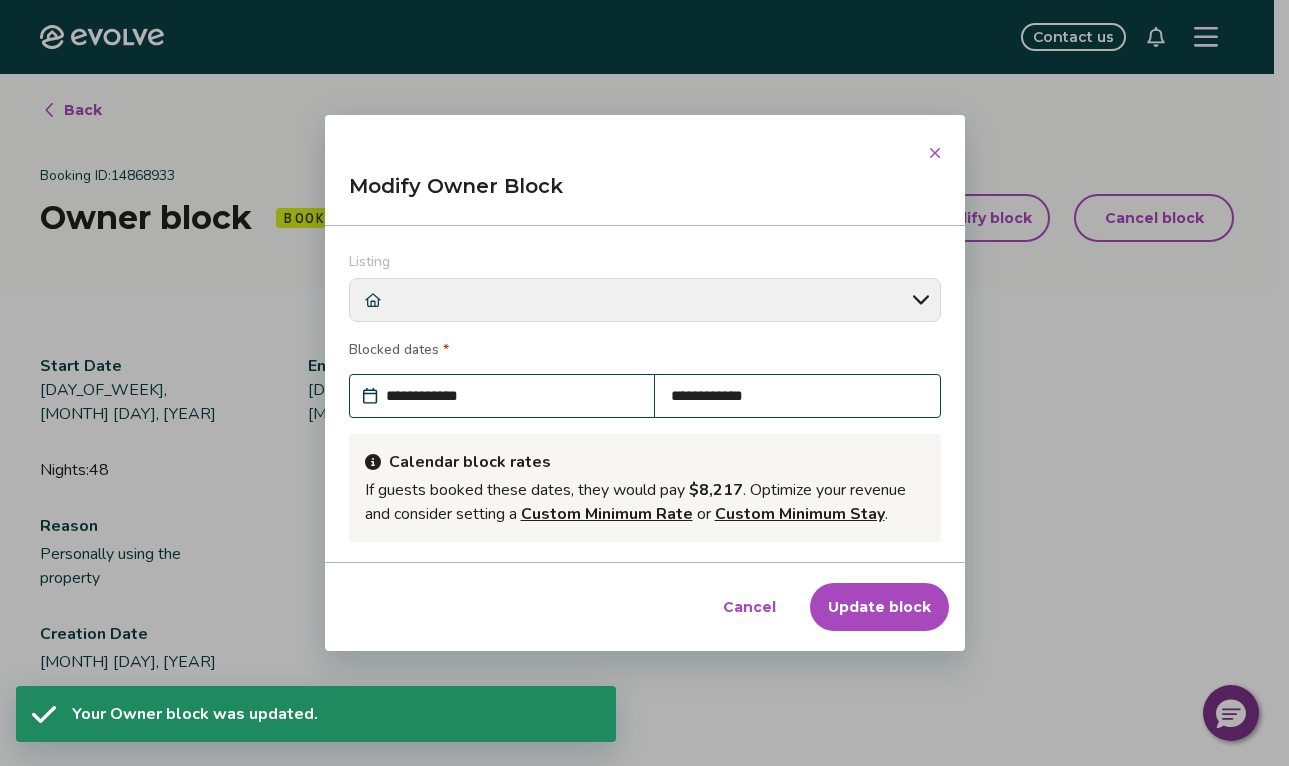 type on "*" 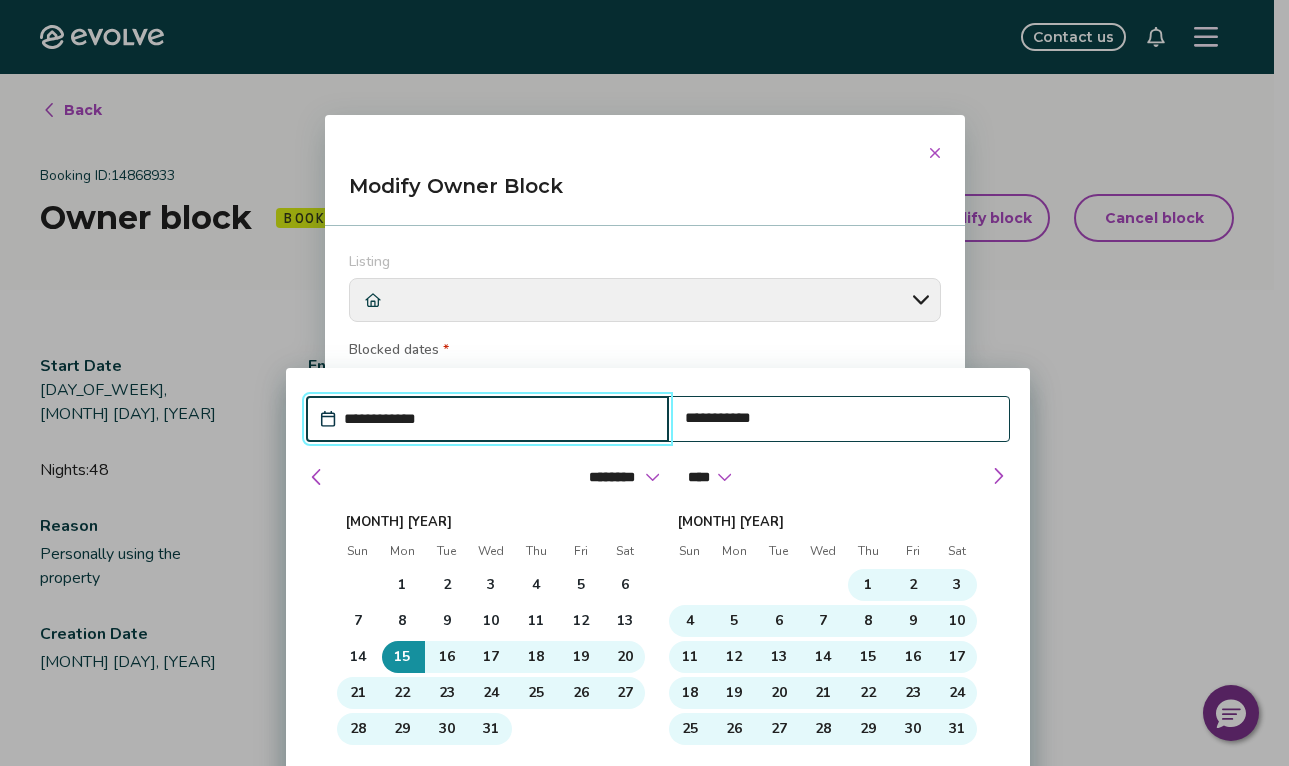 click on "**********" at bounding box center [839, 418] 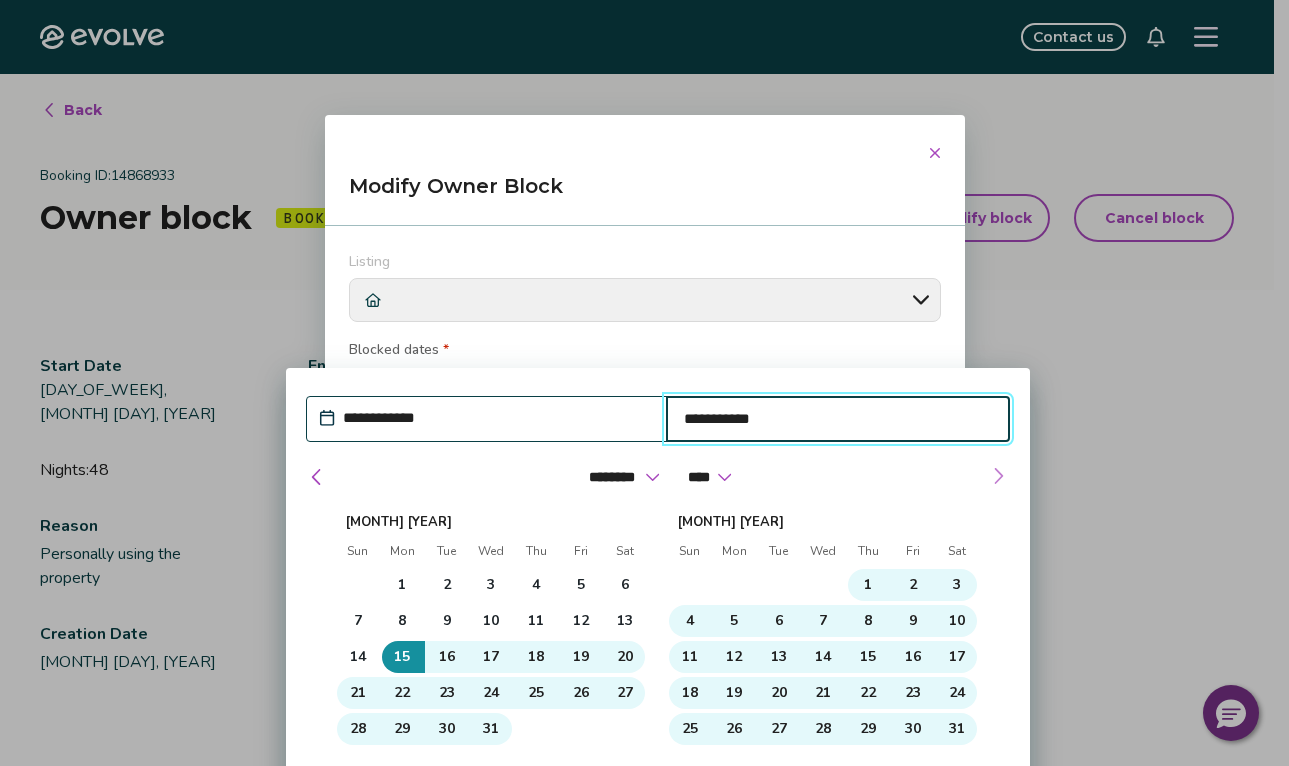 click at bounding box center [998, 476] 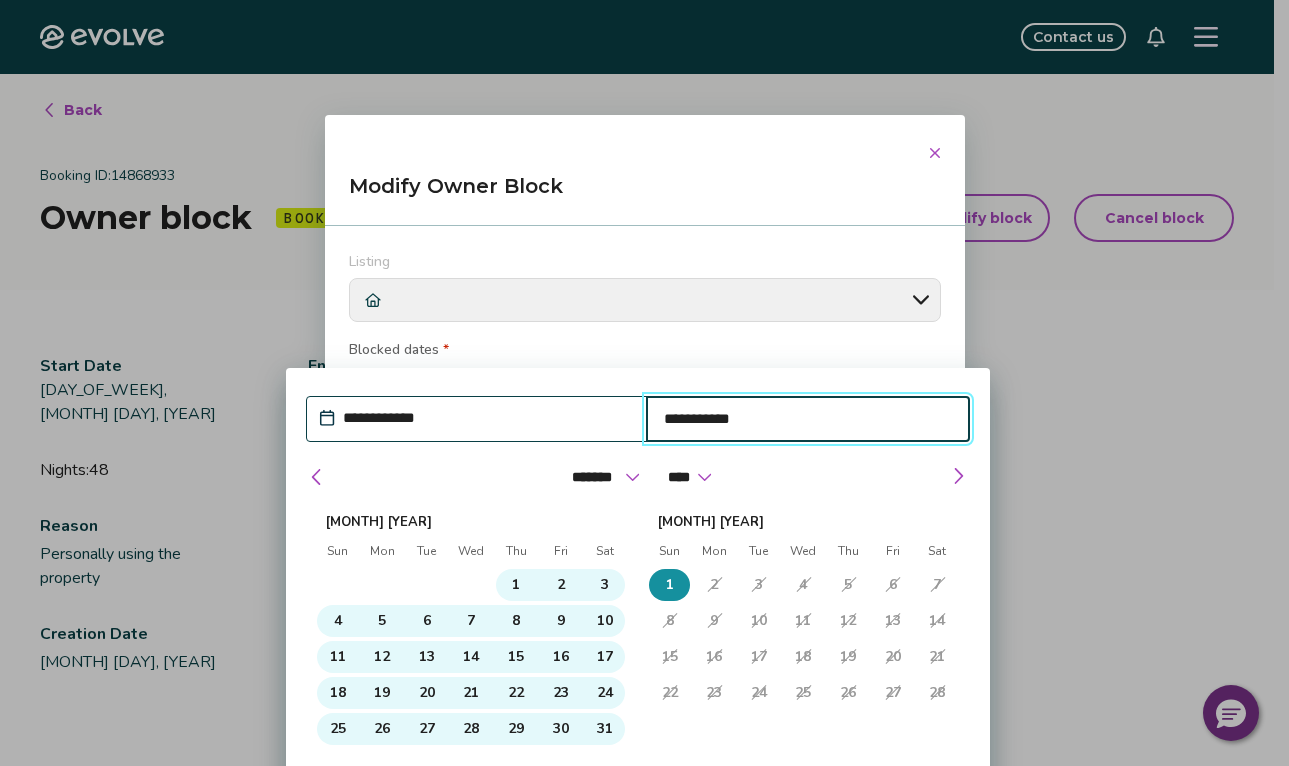 click at bounding box center [759, 584] 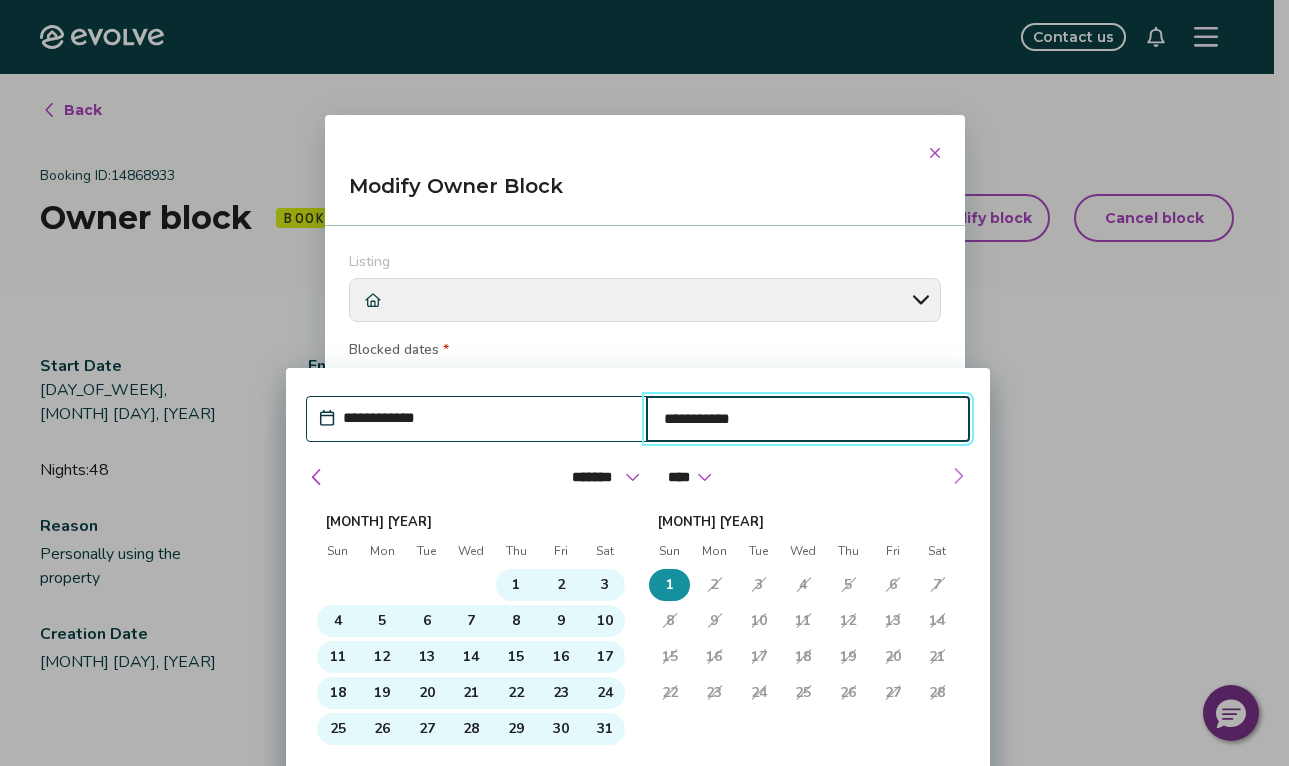 click at bounding box center [958, 476] 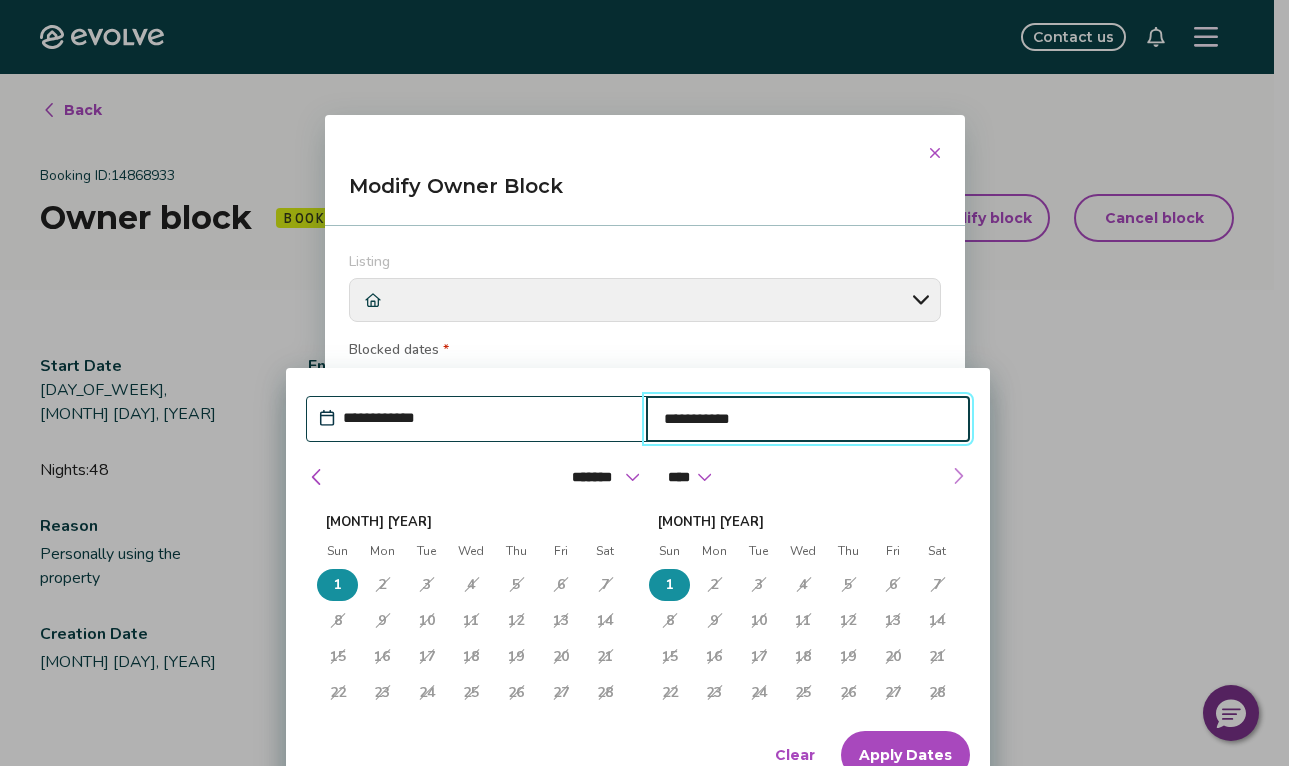 click at bounding box center (958, 476) 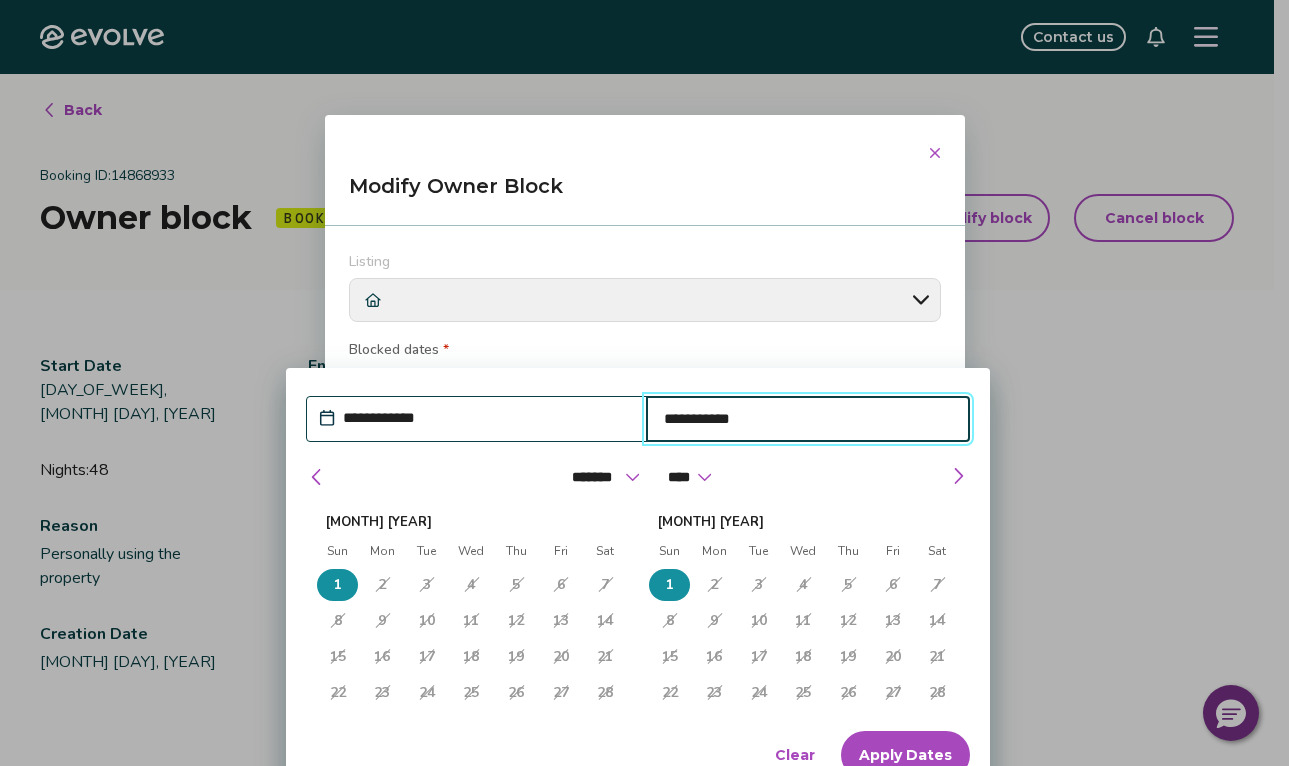 drag, startPoint x: 768, startPoint y: 617, endPoint x: 694, endPoint y: 591, distance: 78.434685 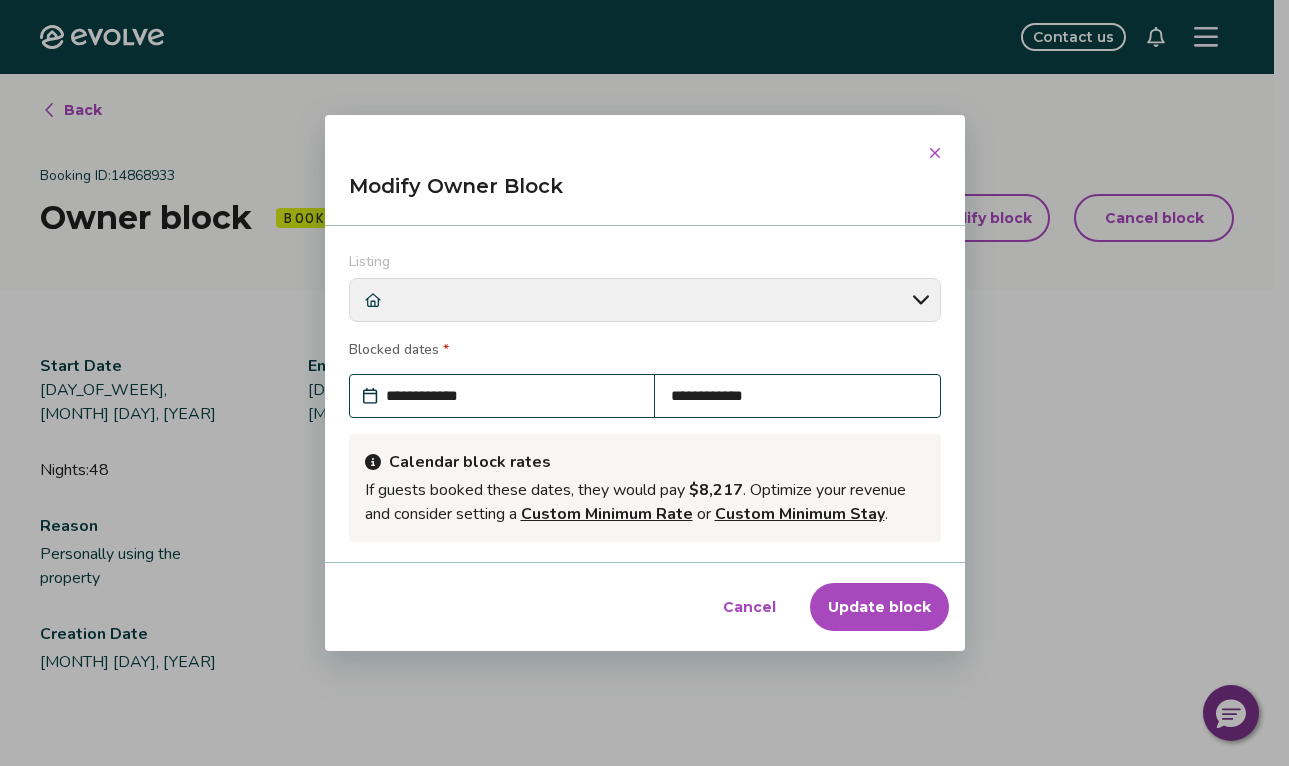 click on "**********" at bounding box center (797, 396) 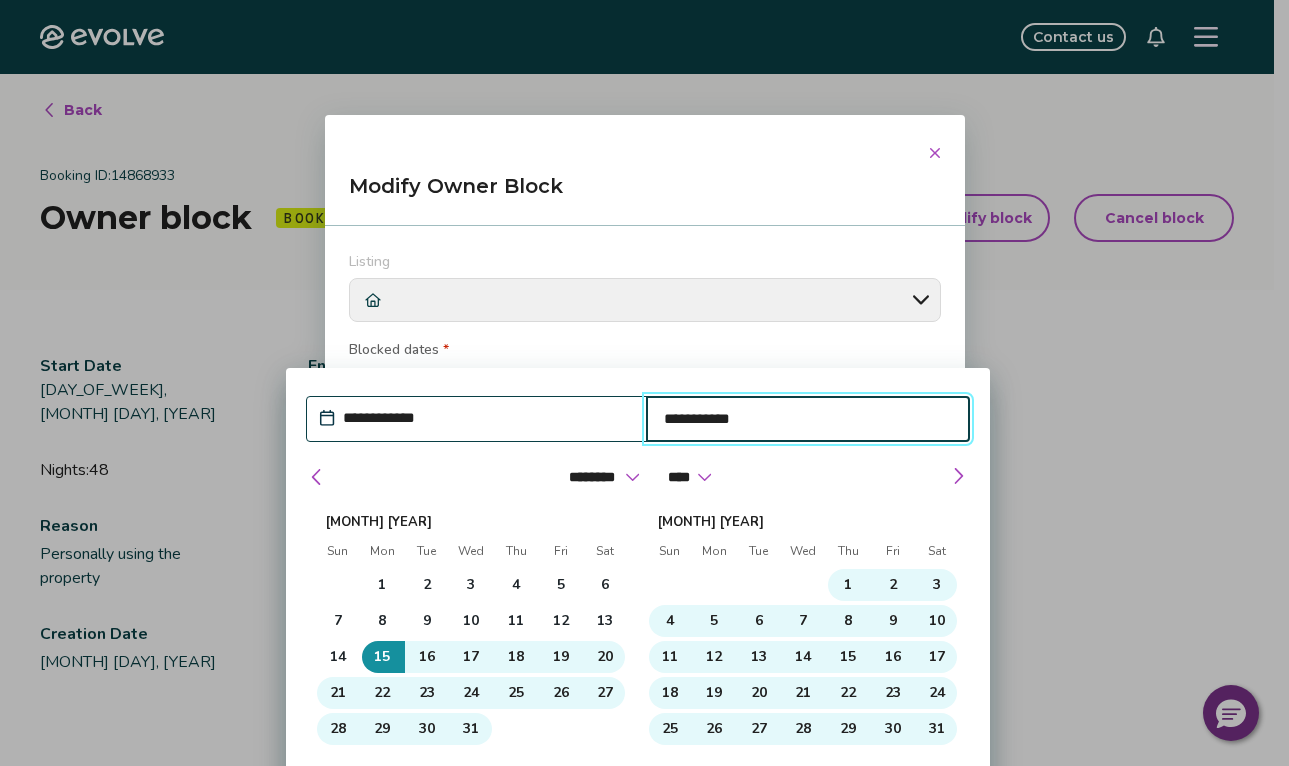 click on "**********" at bounding box center [808, 419] 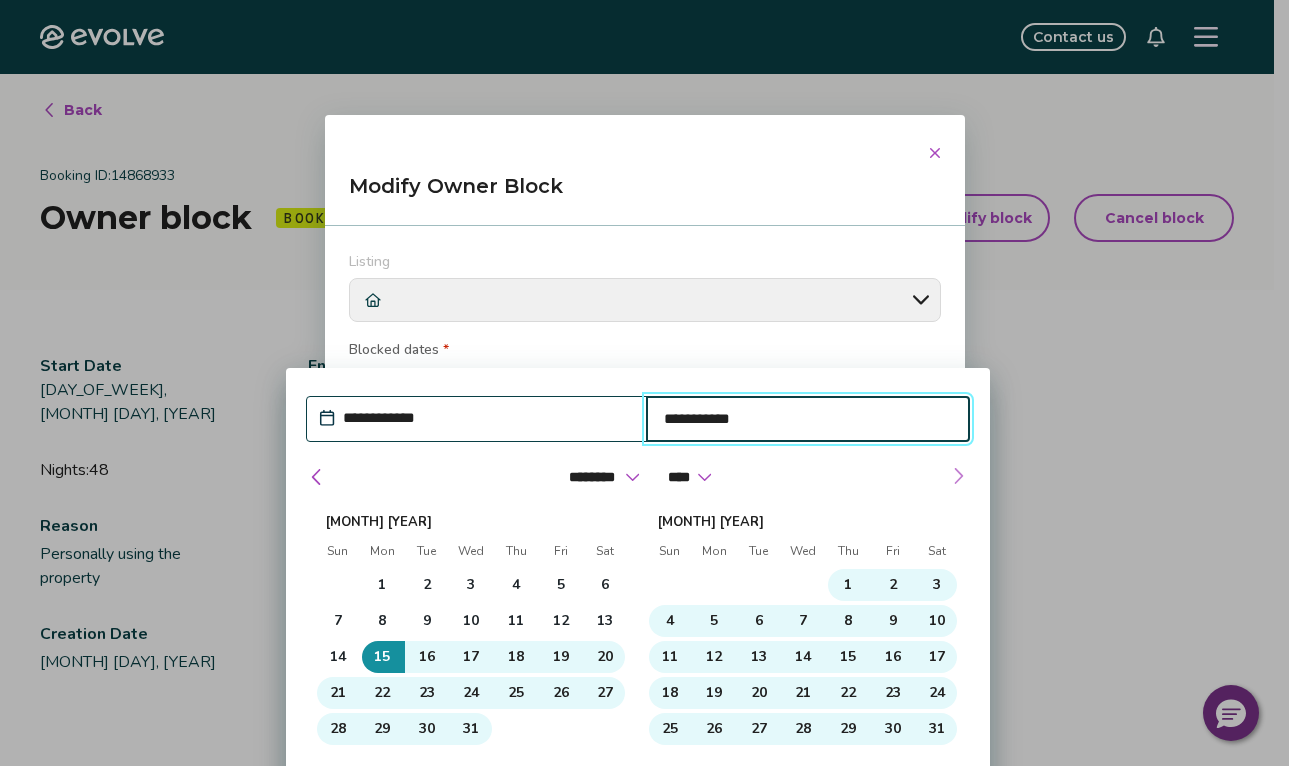 click at bounding box center [958, 476] 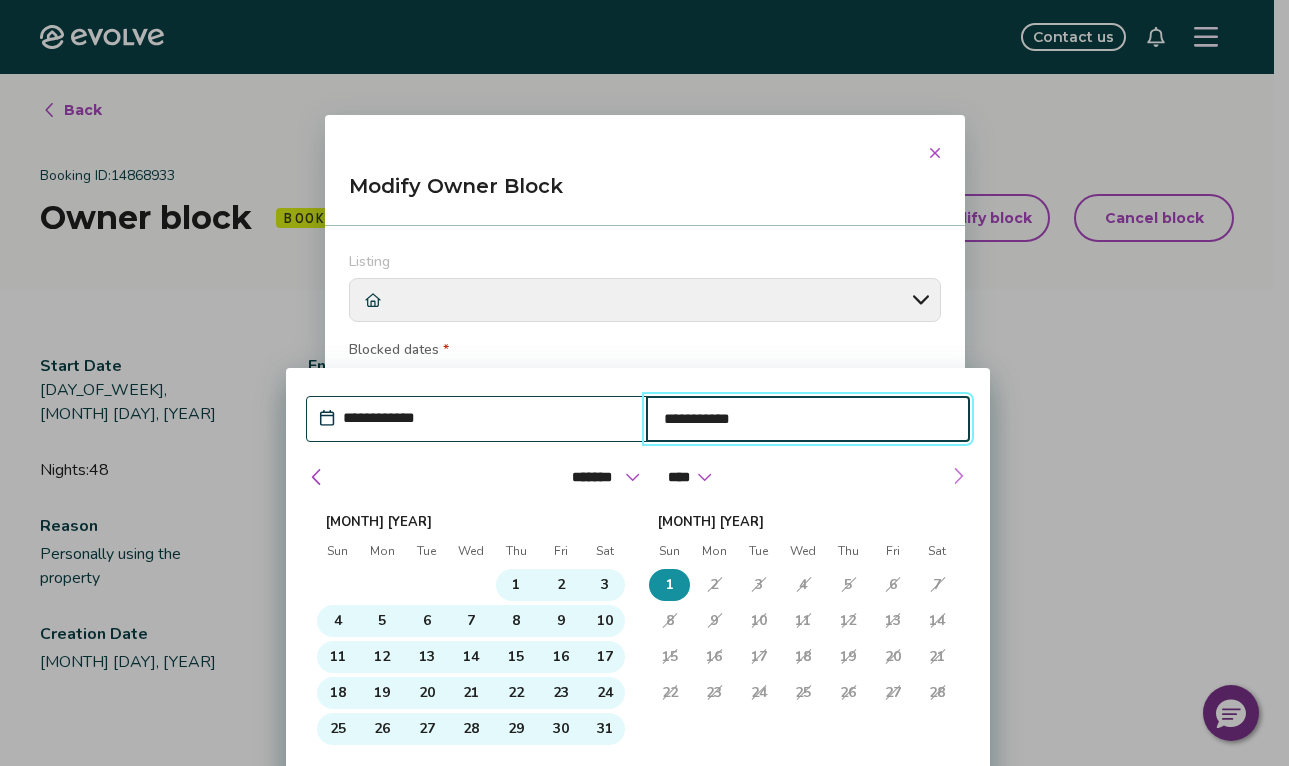 click at bounding box center (958, 476) 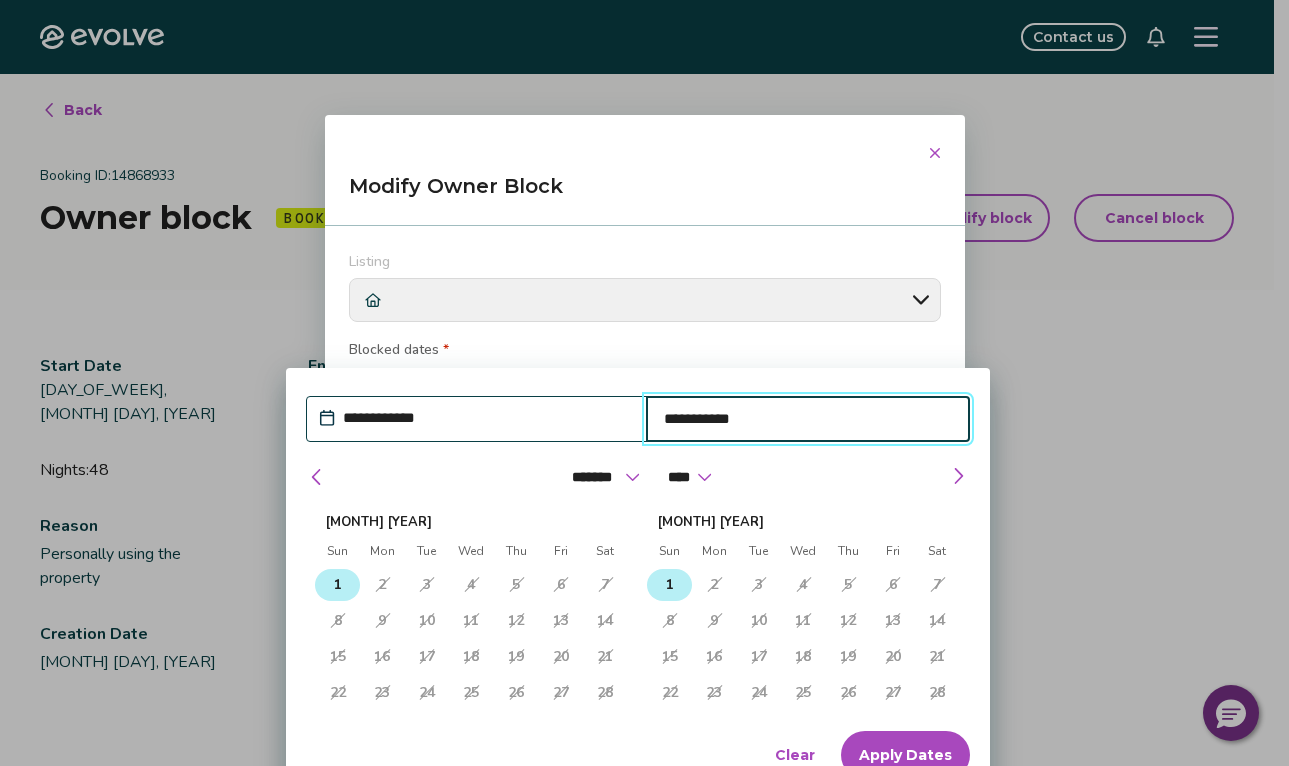 click on "1" at bounding box center (670, 585) 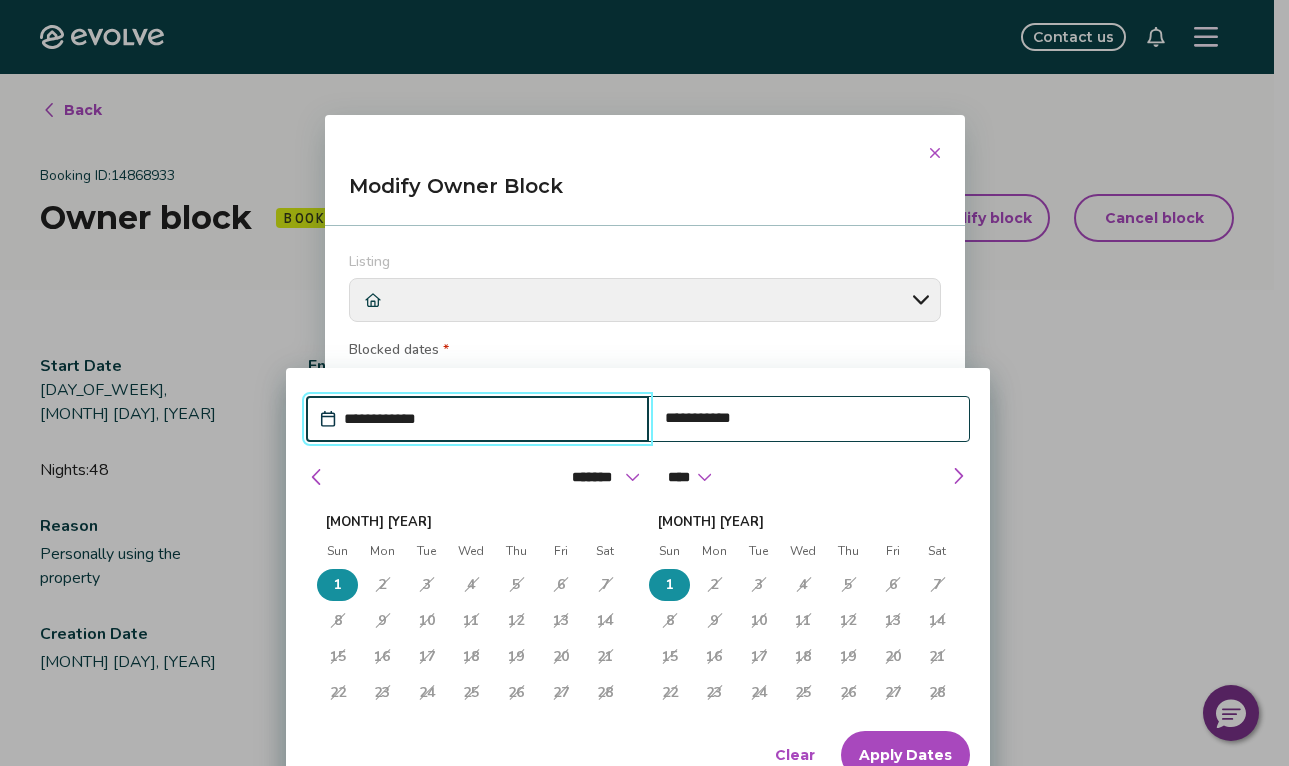 click on "Clear" at bounding box center (795, 755) 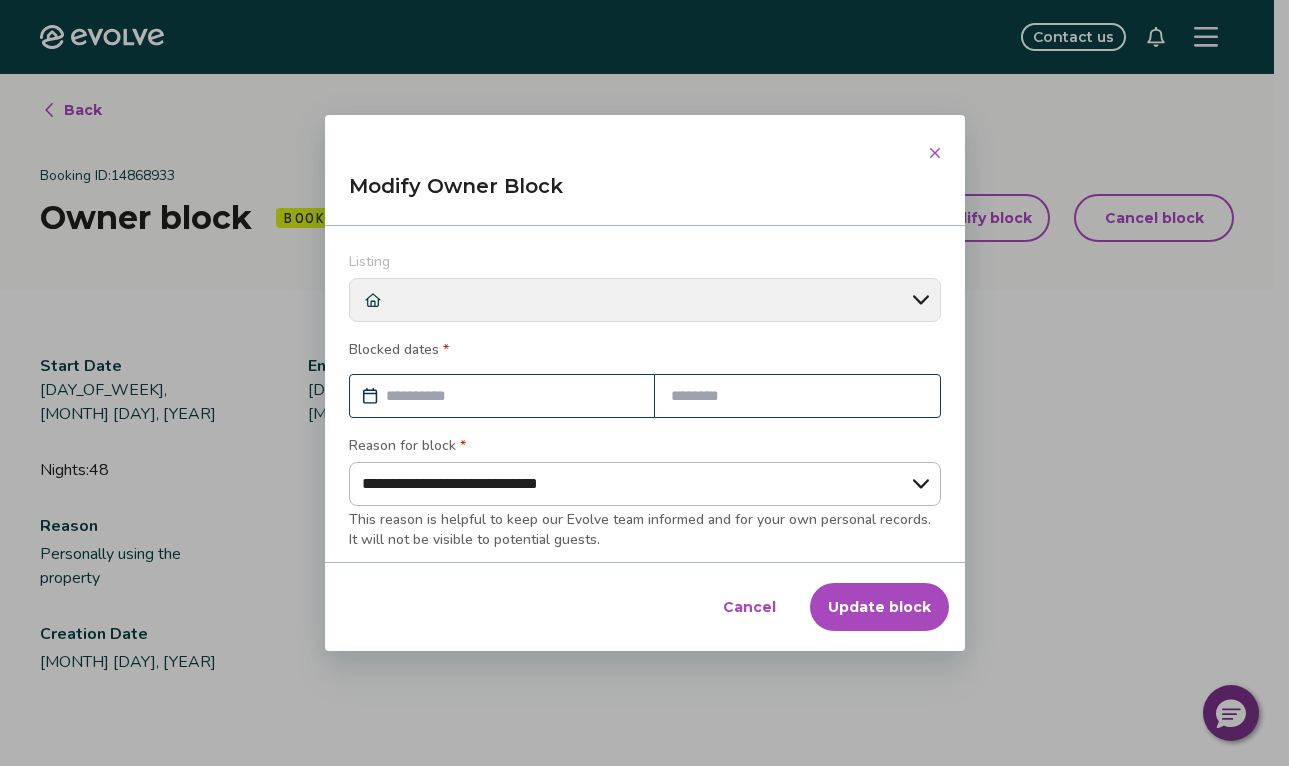 click on "Modify Owner Block" at bounding box center (645, 194) 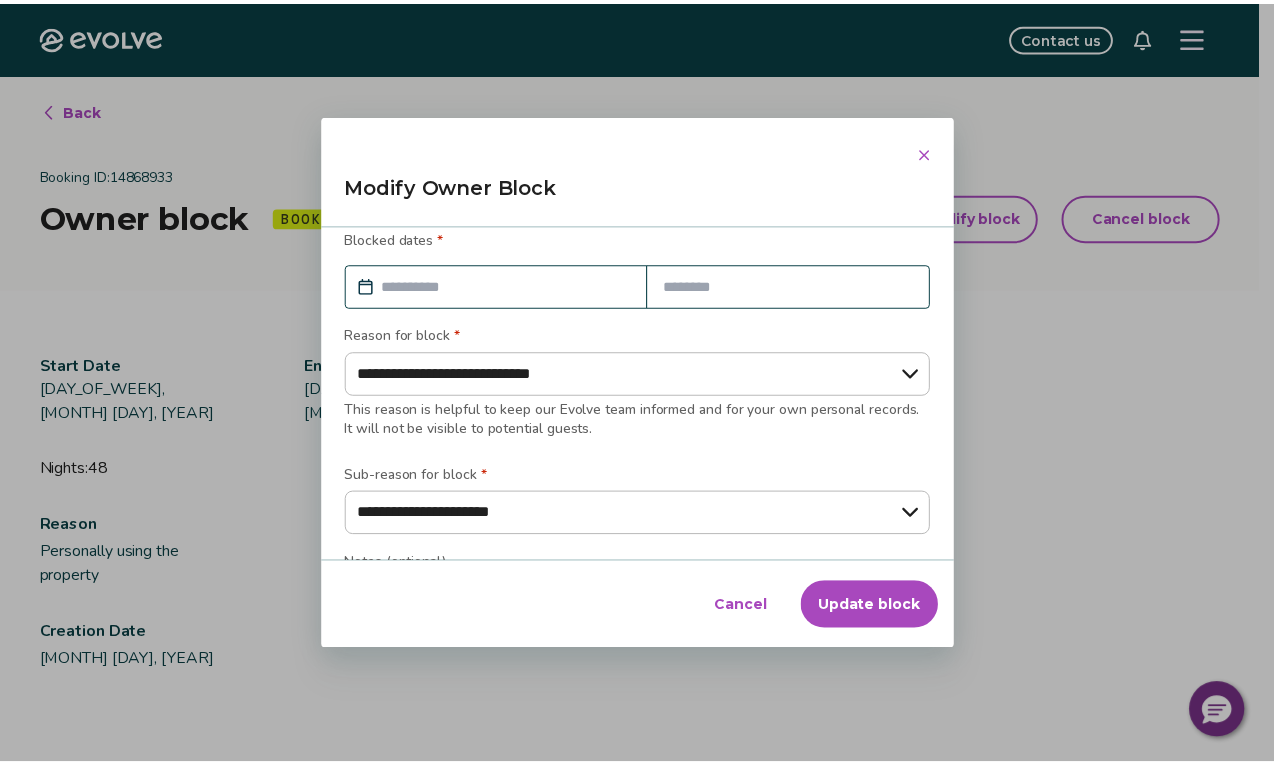 scroll, scrollTop: 226, scrollLeft: 0, axis: vertical 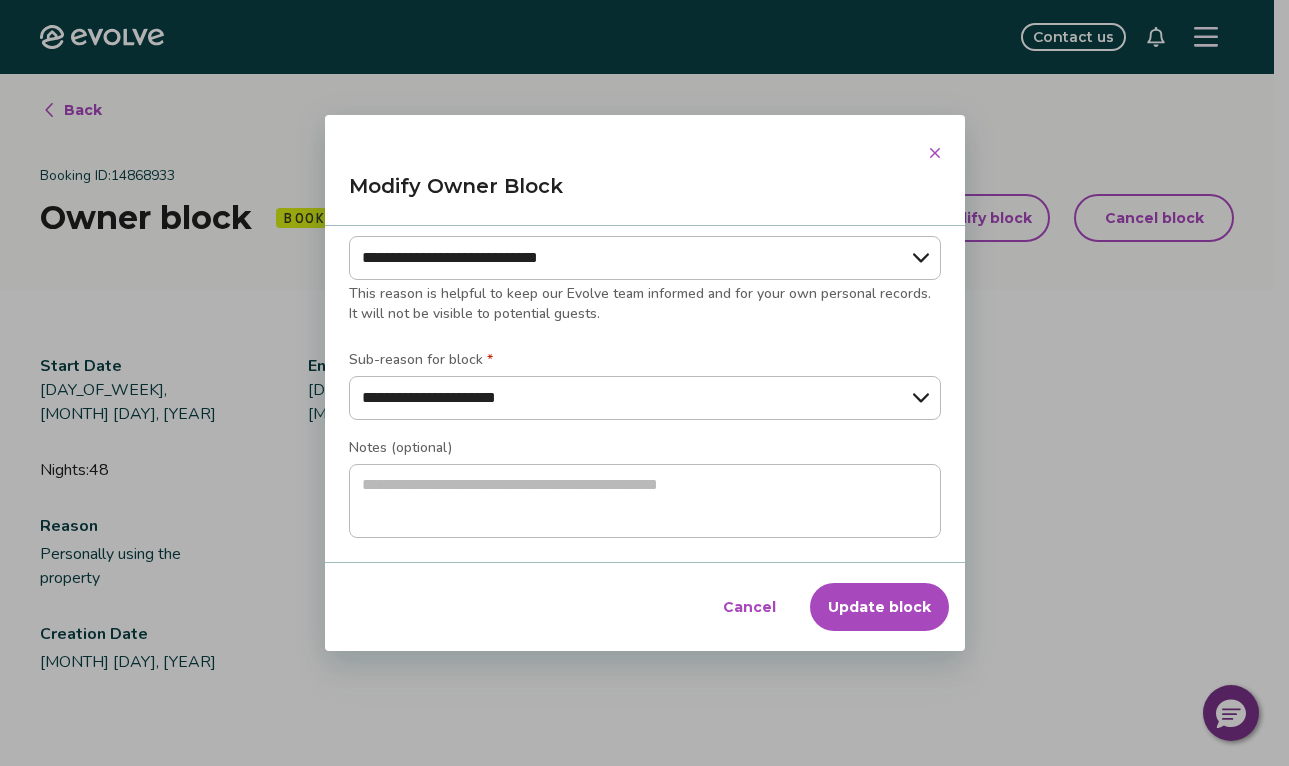 click on "Cancel" at bounding box center [749, 607] 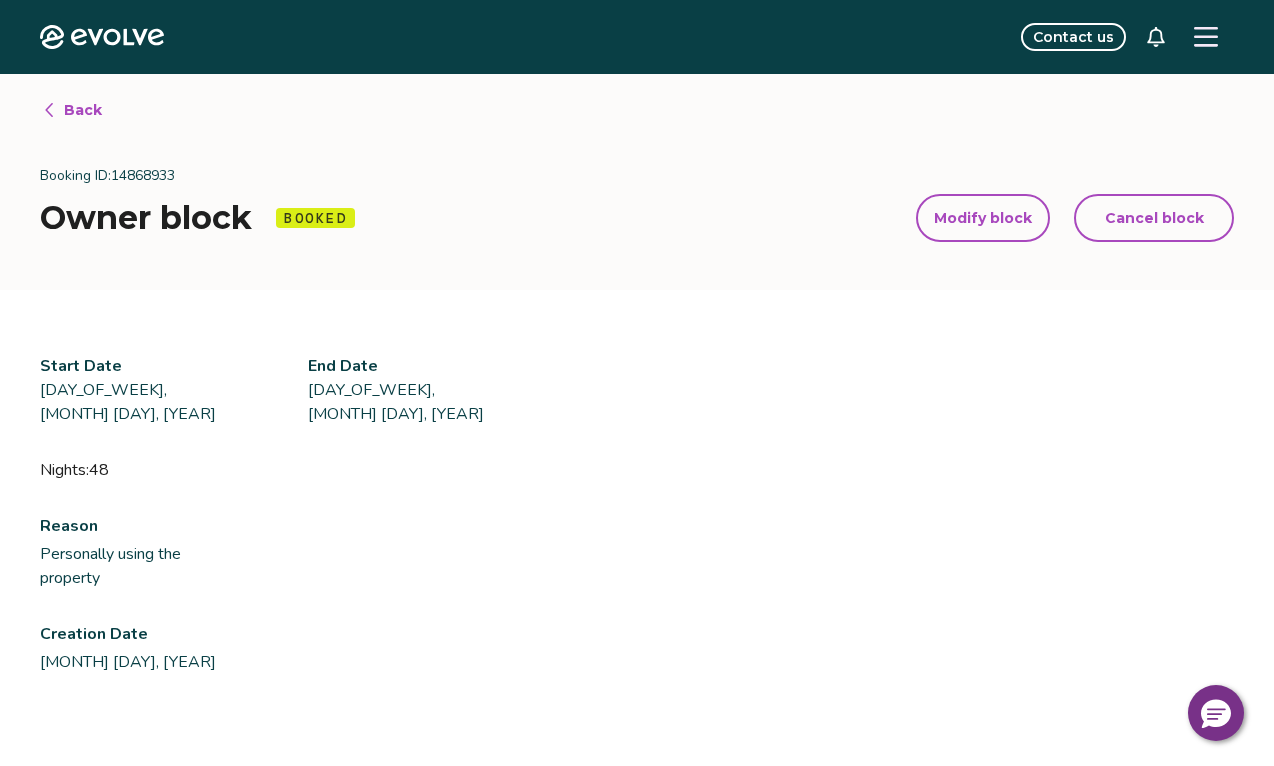 click on "Back Booking ID:  [NUMBER] Owner block Booked Modify block Cancel block Modify block Cancel block" at bounding box center (637, 182) 